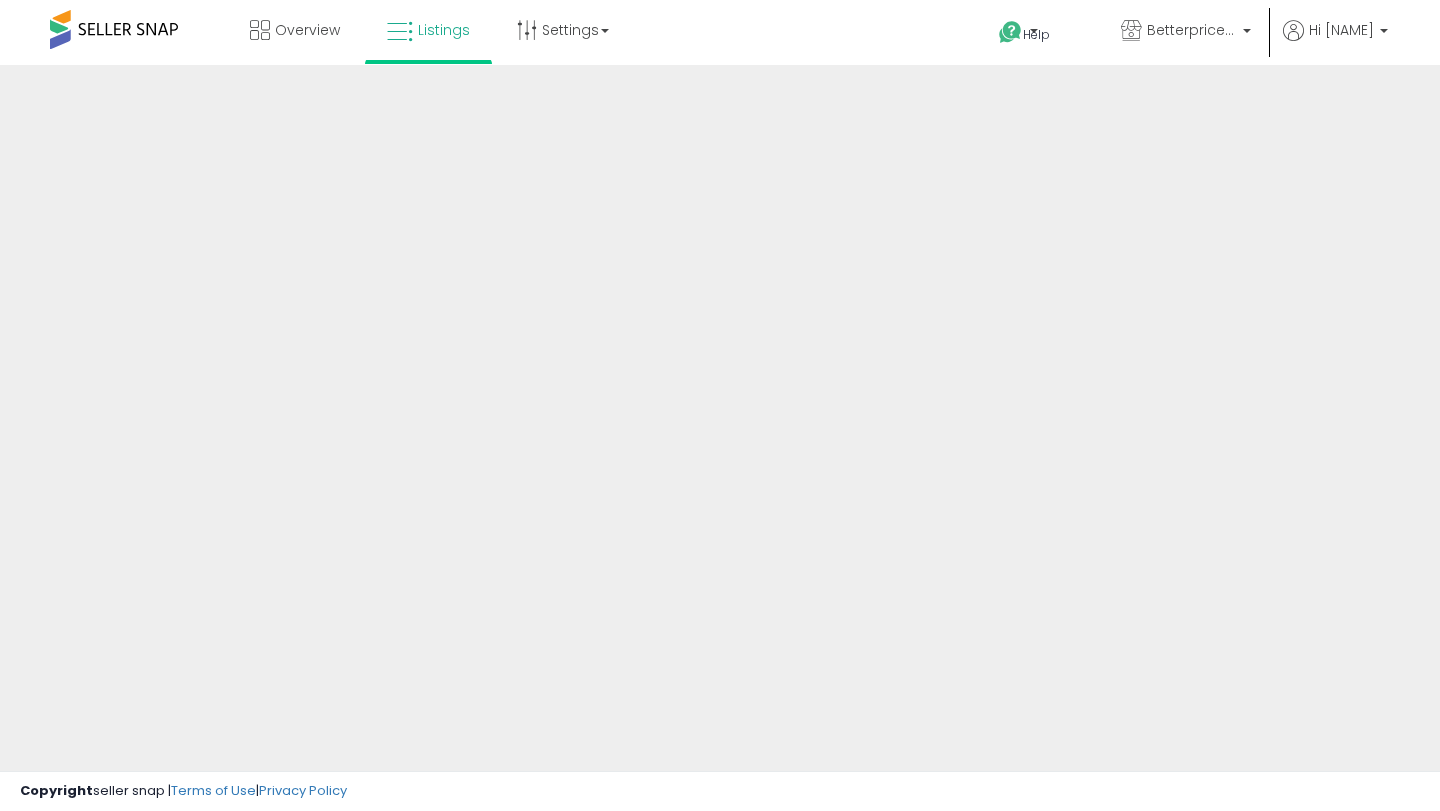 scroll, scrollTop: 0, scrollLeft: 0, axis: both 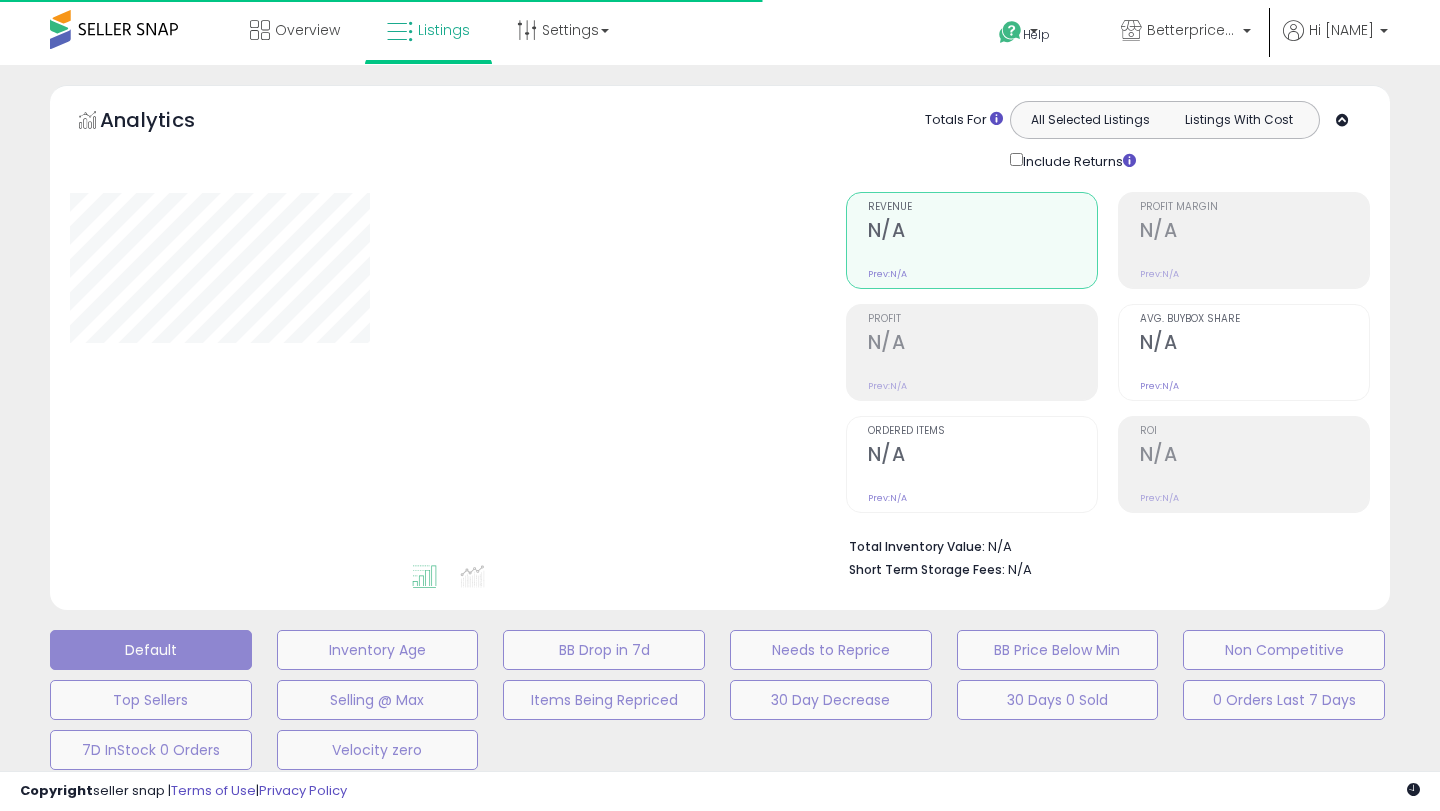 type on "**********" 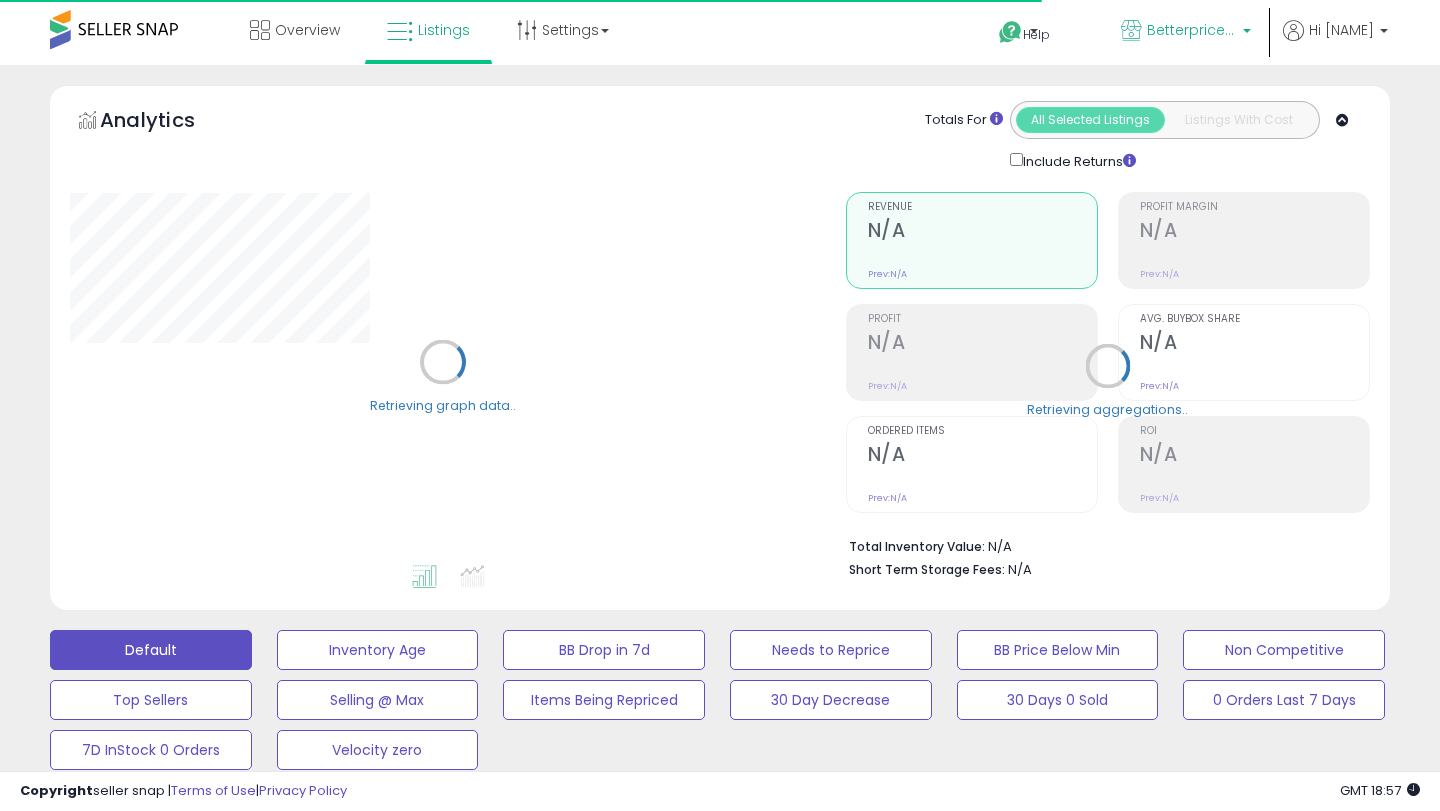 click on "Betterpricer - MX" at bounding box center [1186, 32] 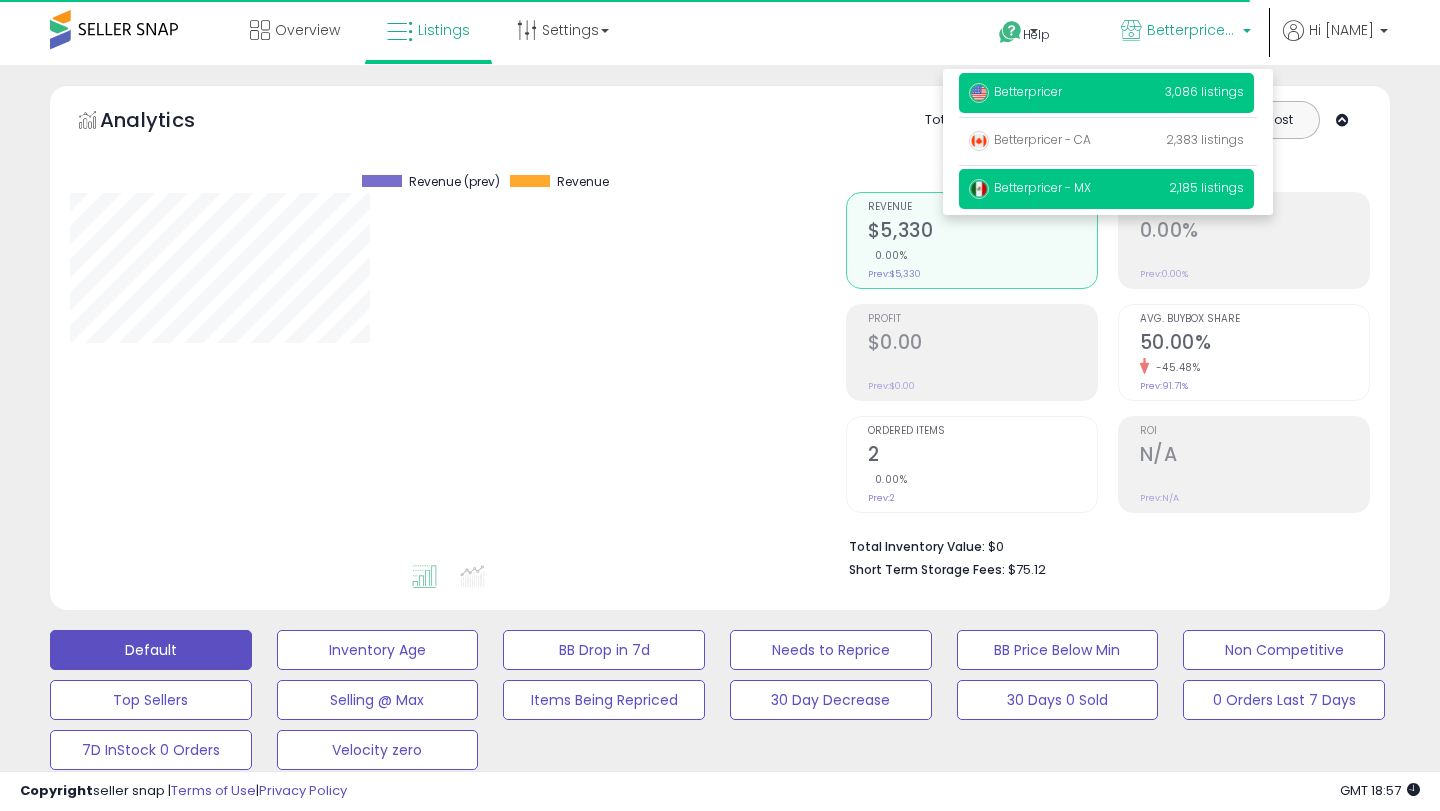 click on "Betterpricer
3,086
listings" at bounding box center (1106, 93) 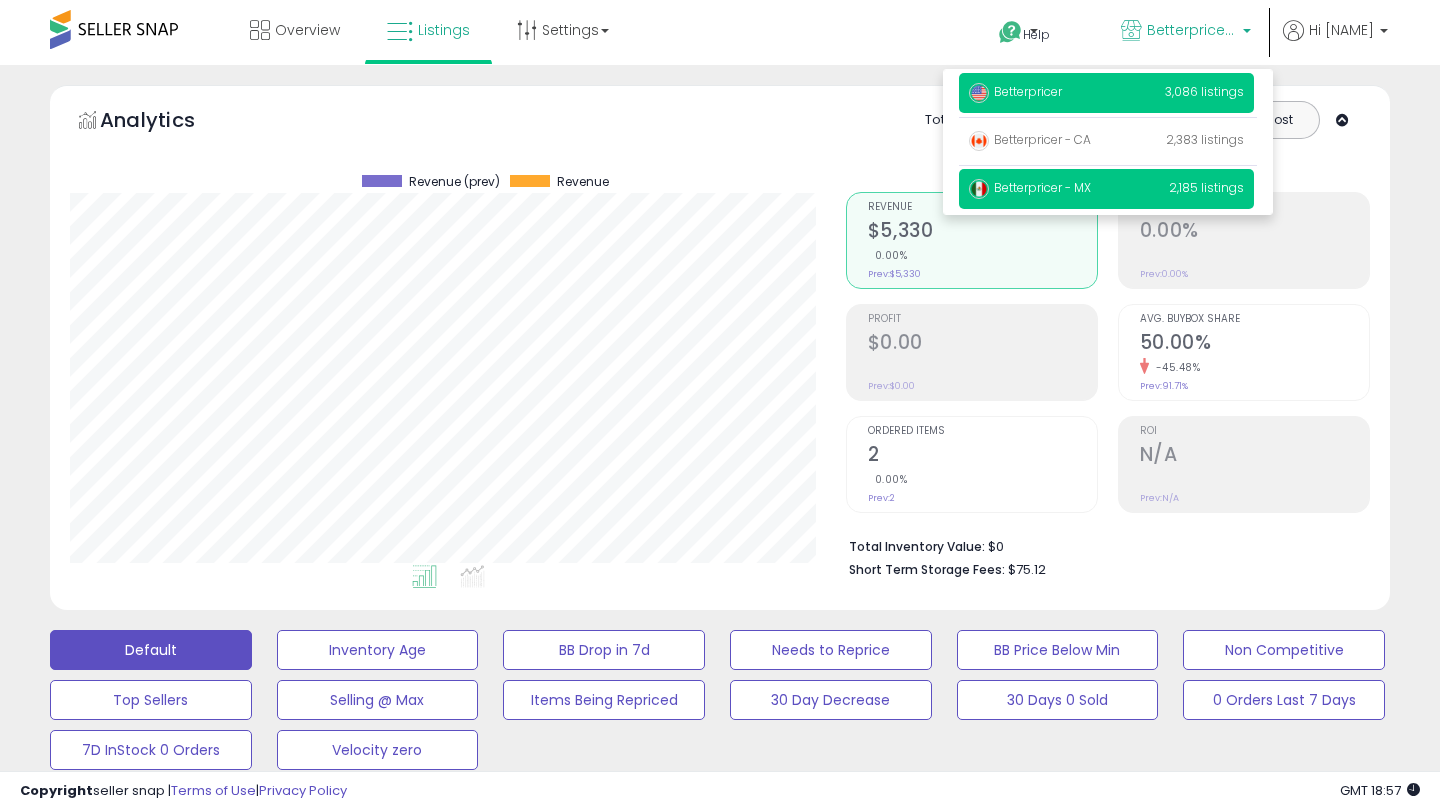 scroll, scrollTop: 999590, scrollLeft: 999224, axis: both 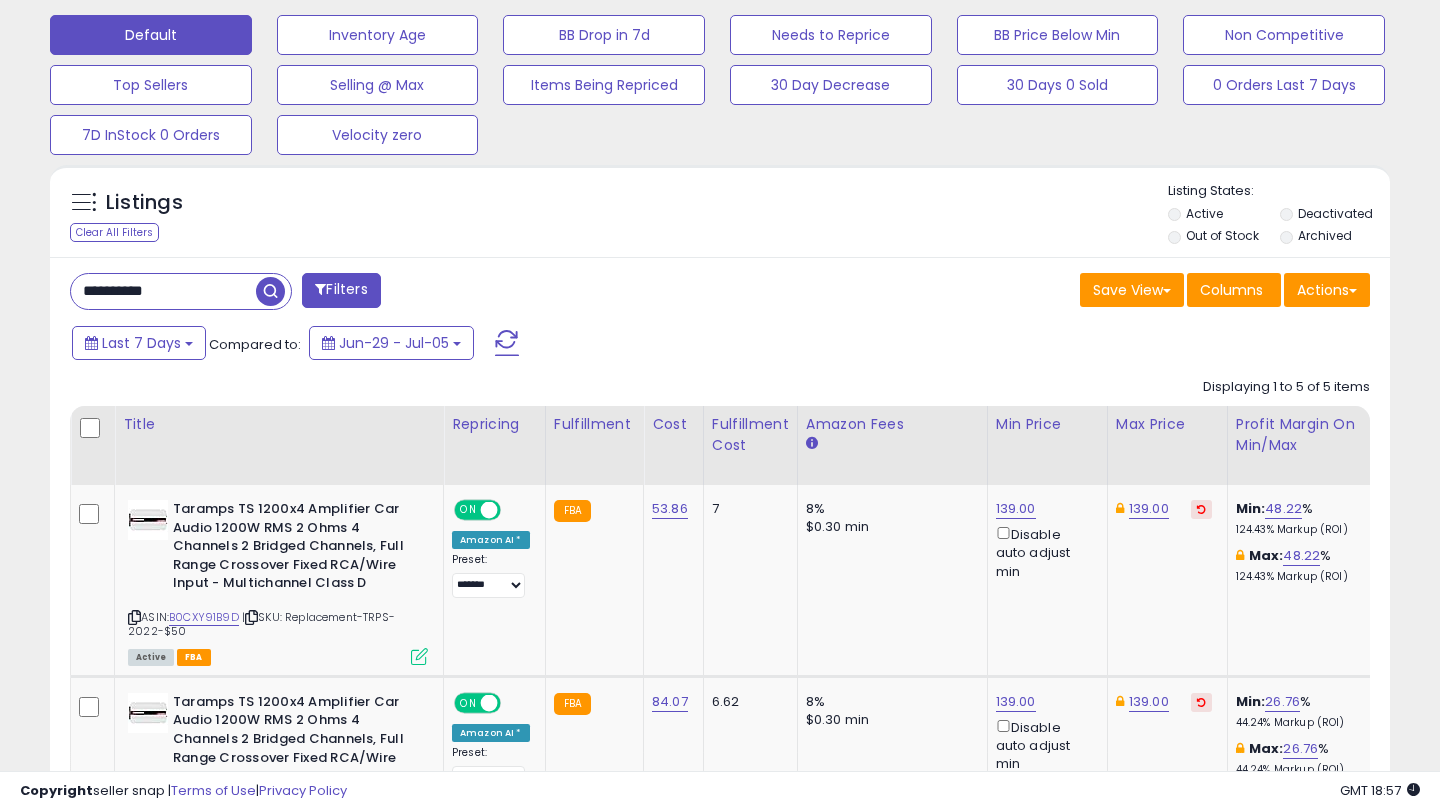 click on "**********" at bounding box center [163, 291] 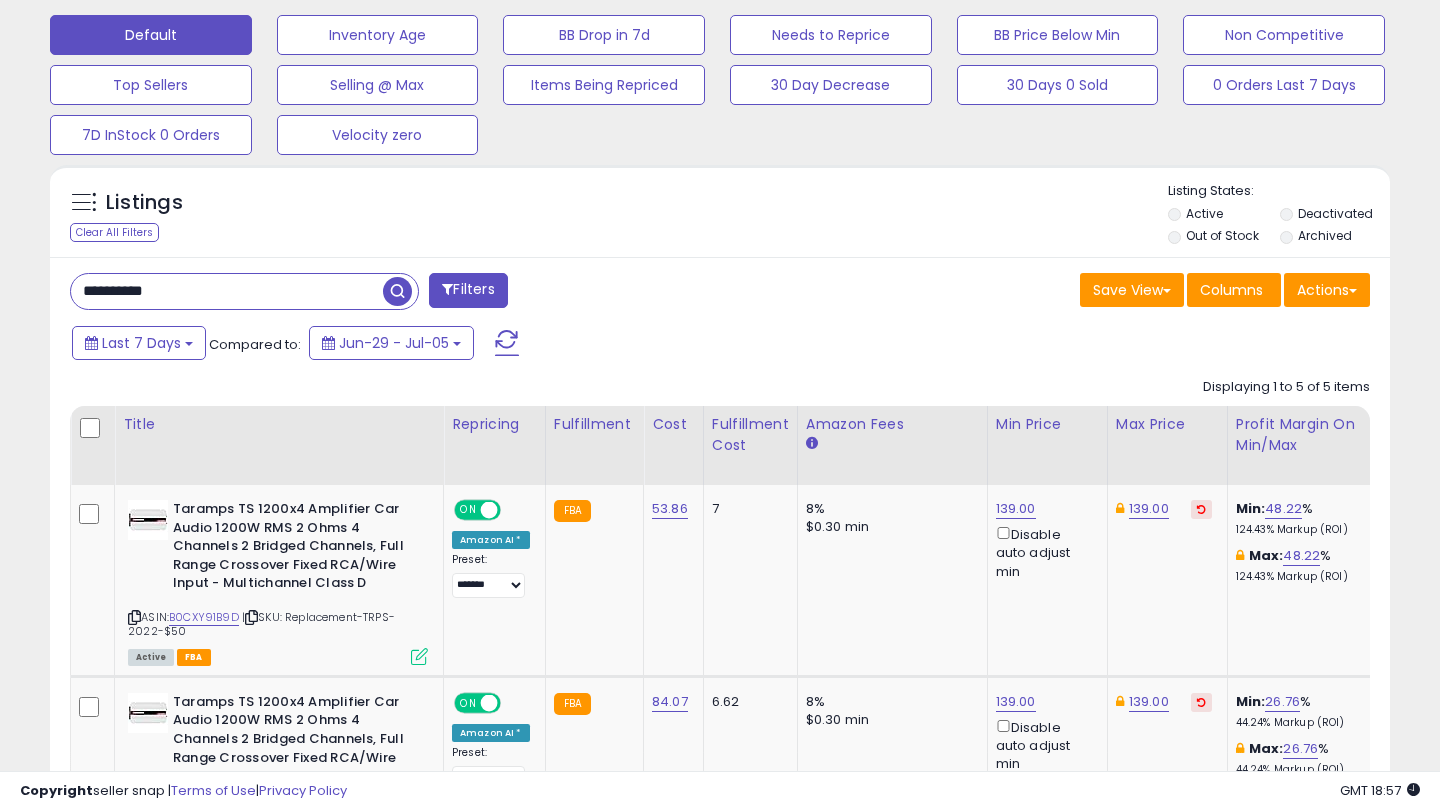 click on "**********" at bounding box center [227, 291] 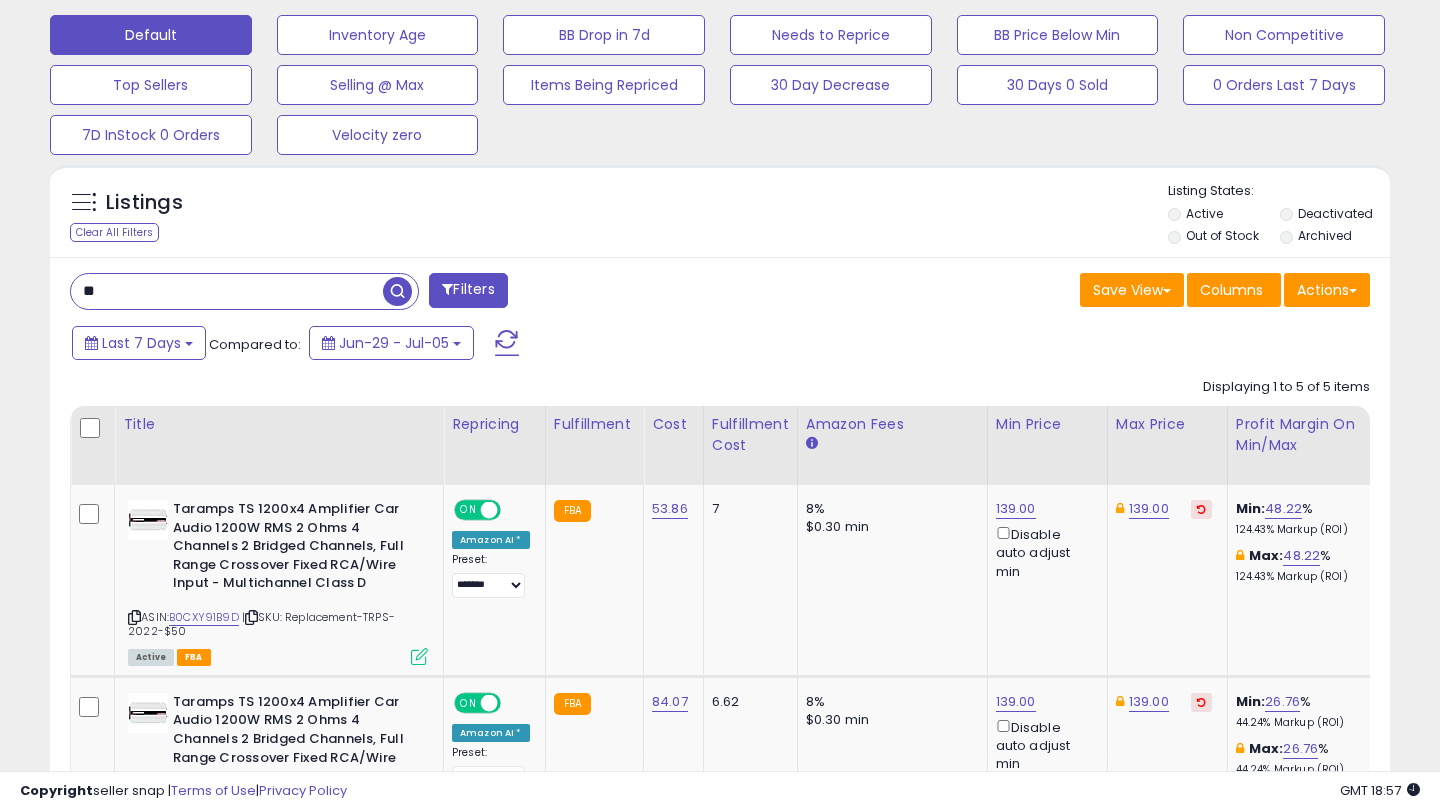 type on "*" 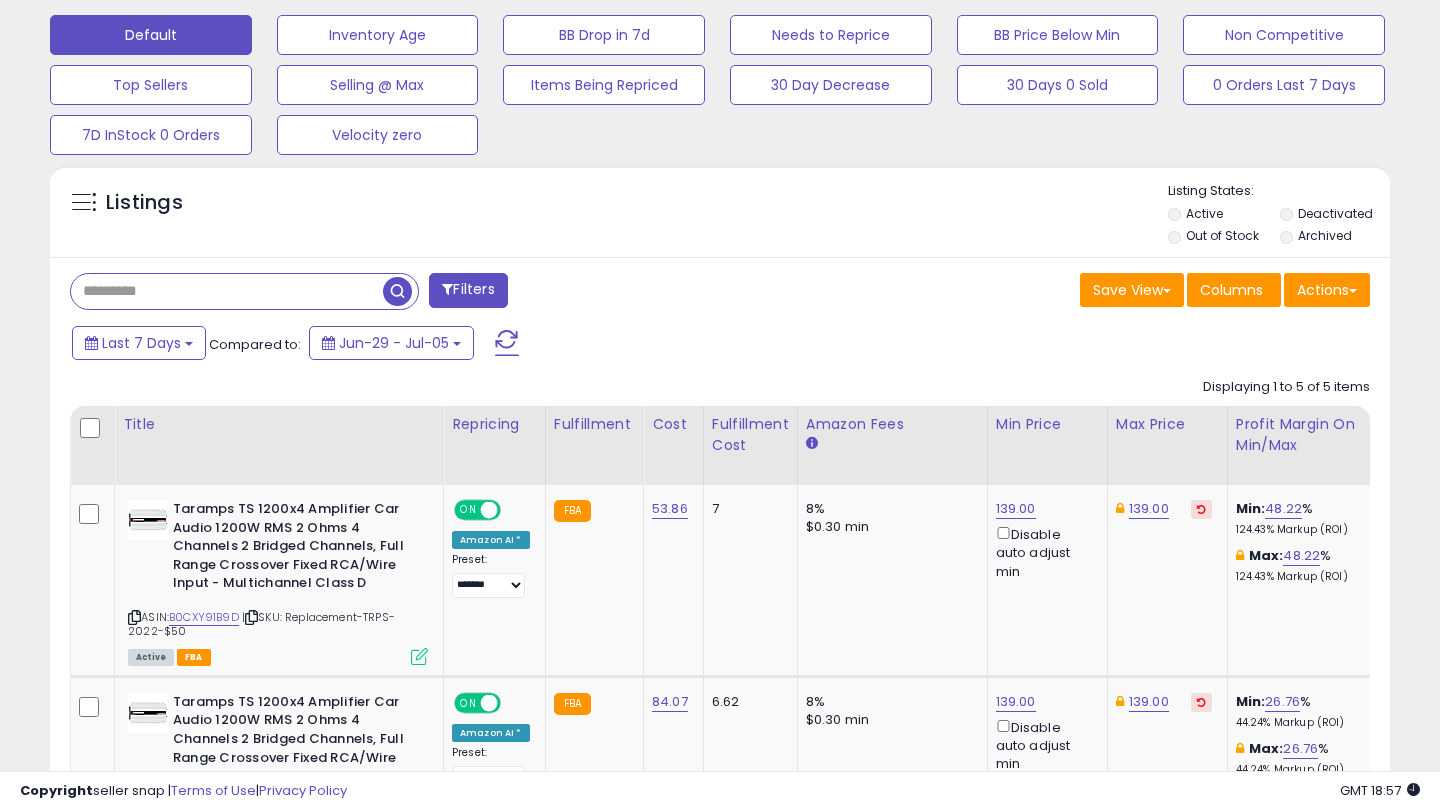 paste on "**********" 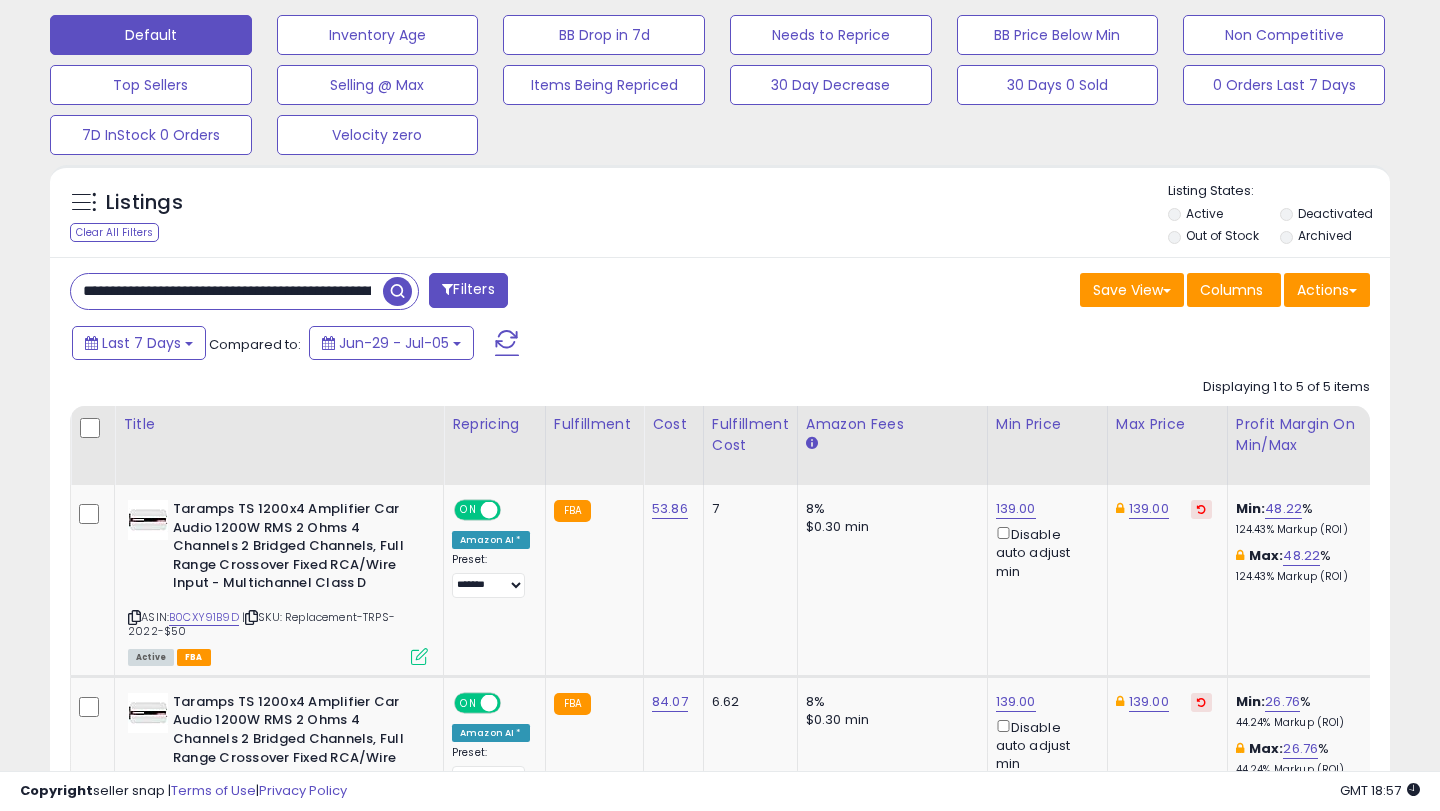 scroll, scrollTop: 0, scrollLeft: 2126, axis: horizontal 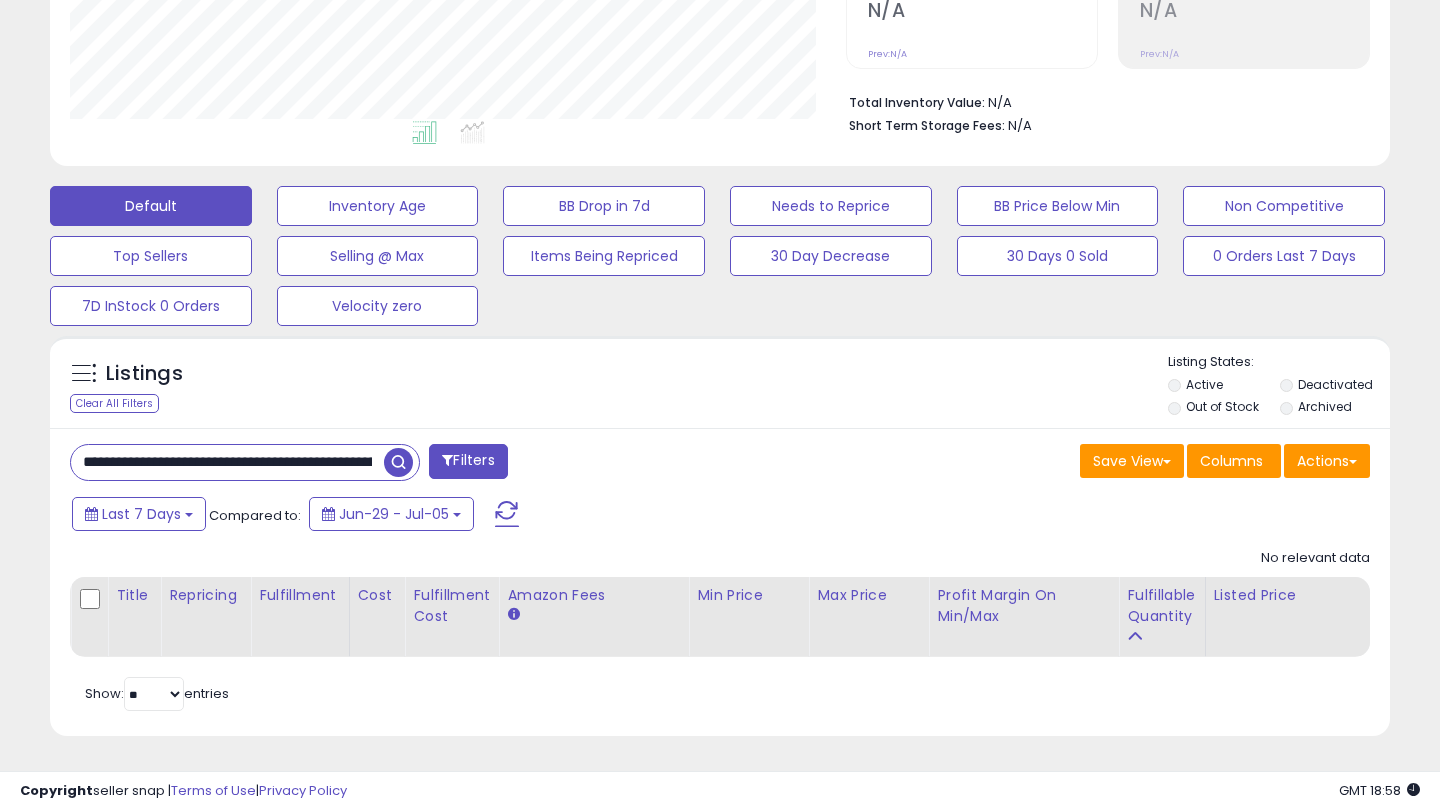 click on "**********" at bounding box center (720, 582) 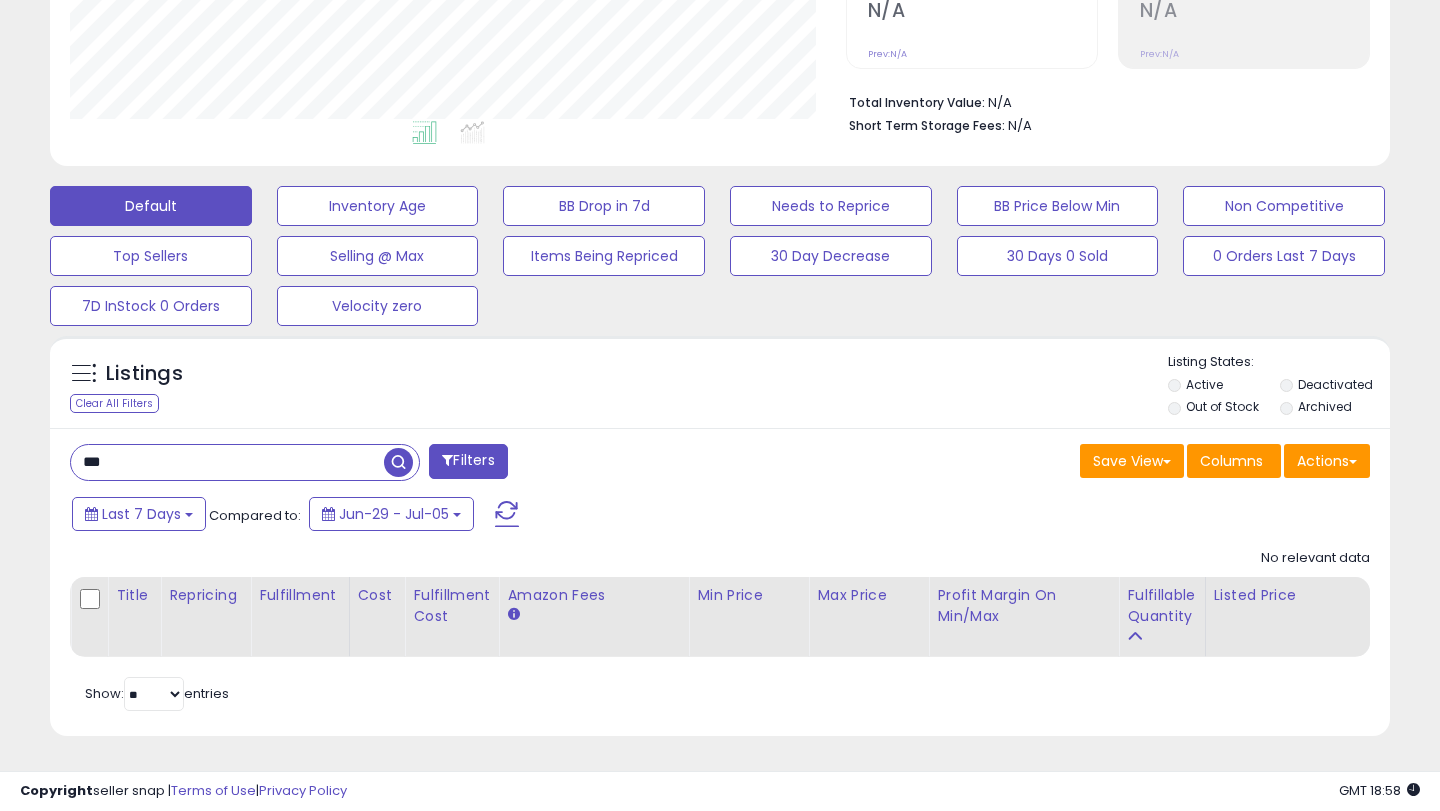 type on "***" 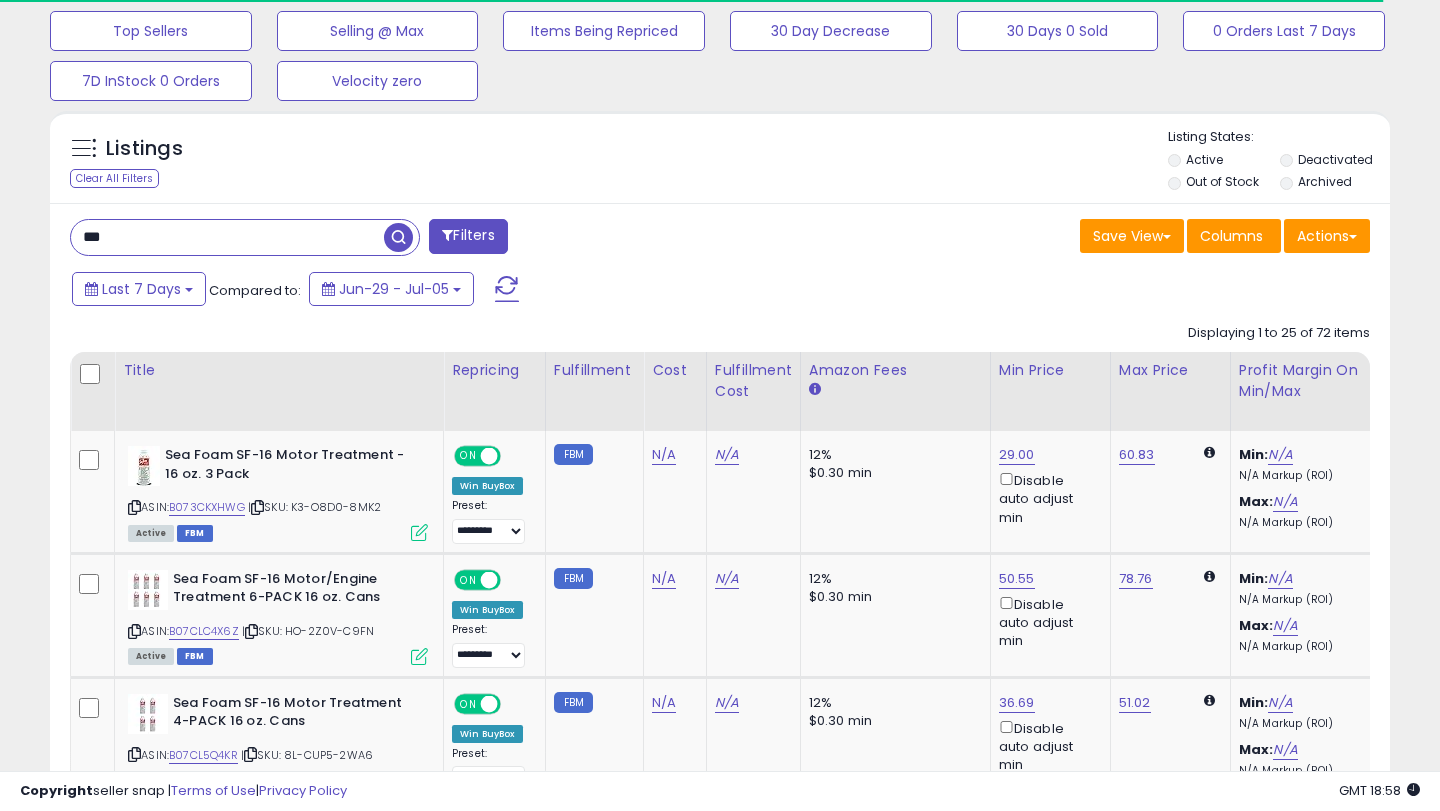 scroll, scrollTop: 749, scrollLeft: 0, axis: vertical 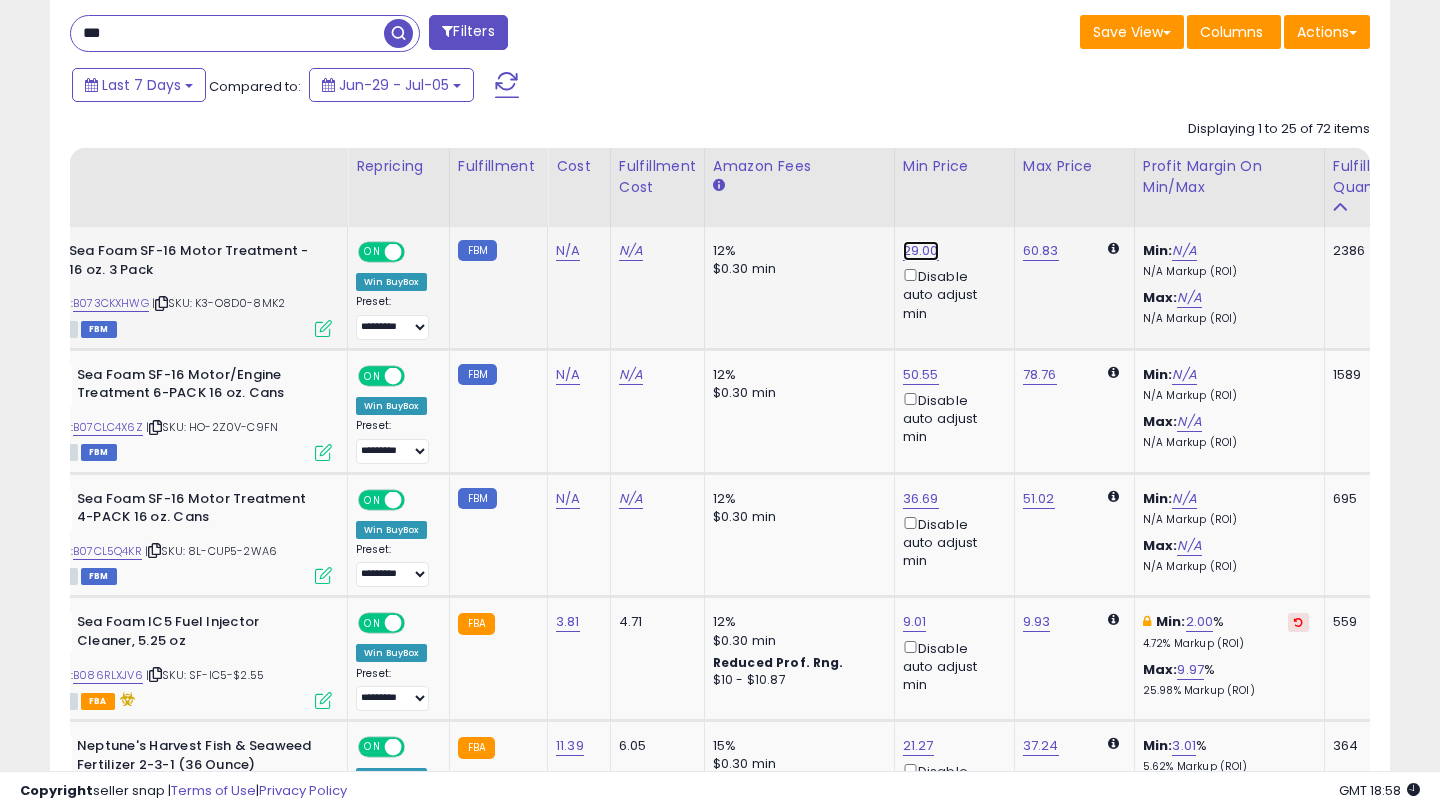 click on "29.00" at bounding box center (921, 251) 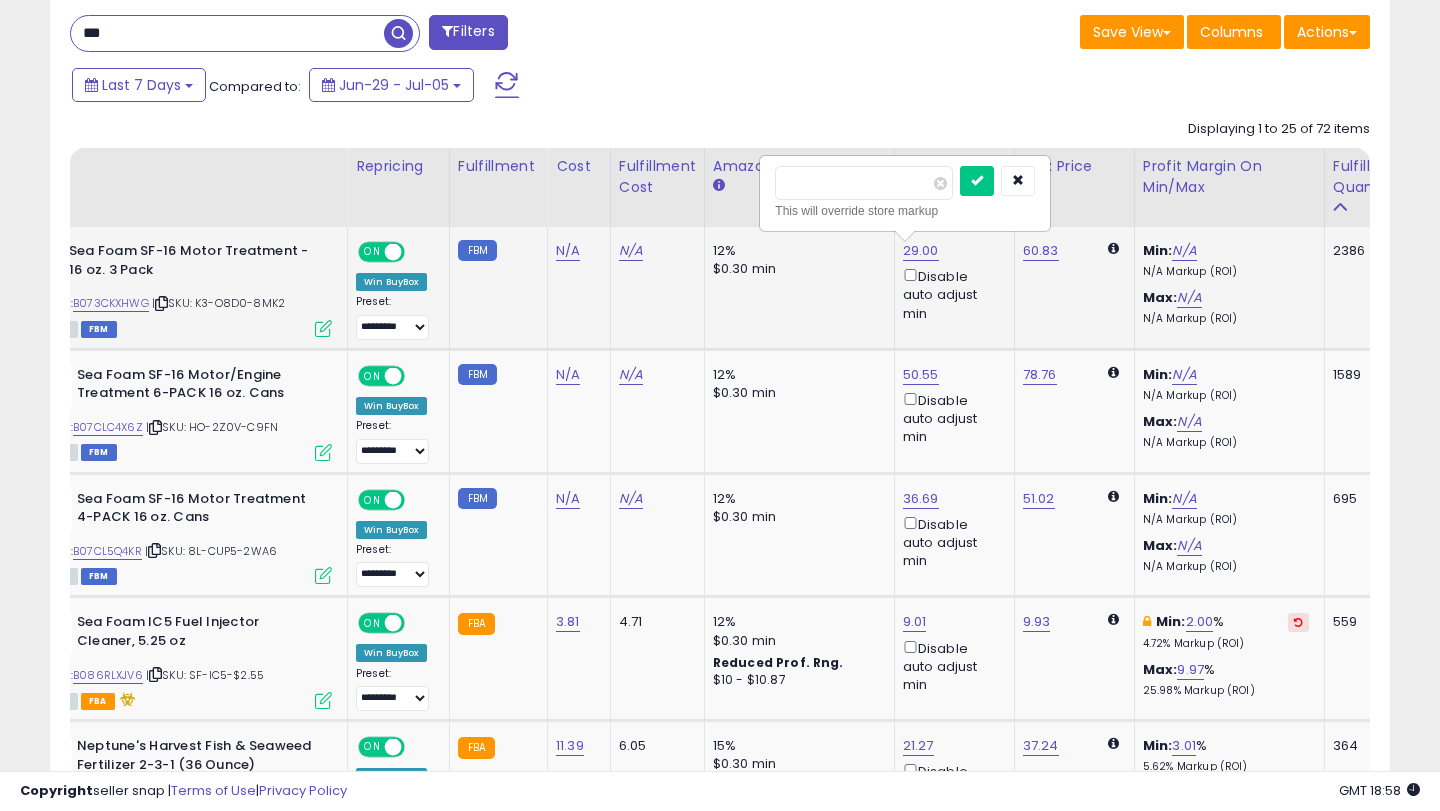 click on "*****" at bounding box center (864, 183) 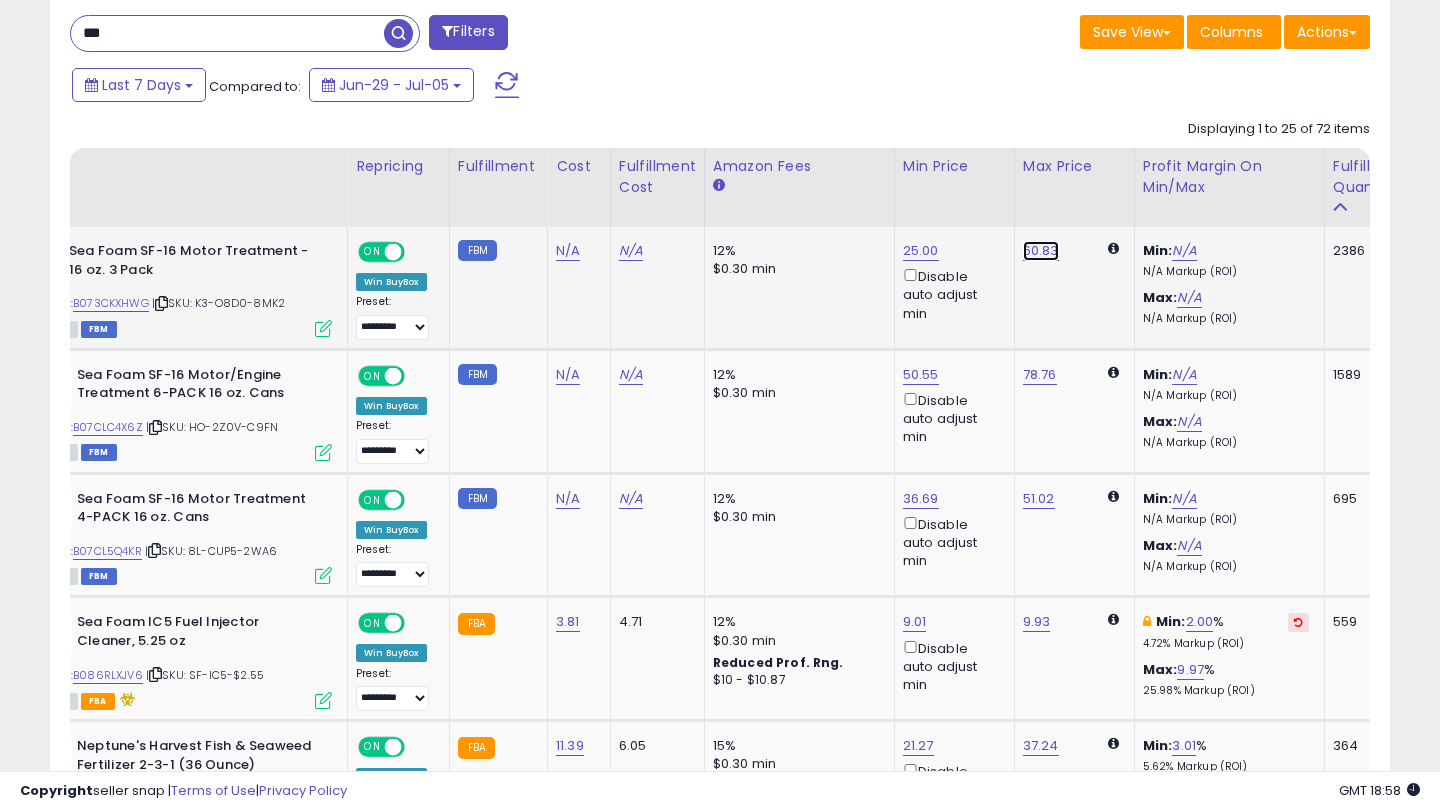 click on "60.83" at bounding box center (1041, 251) 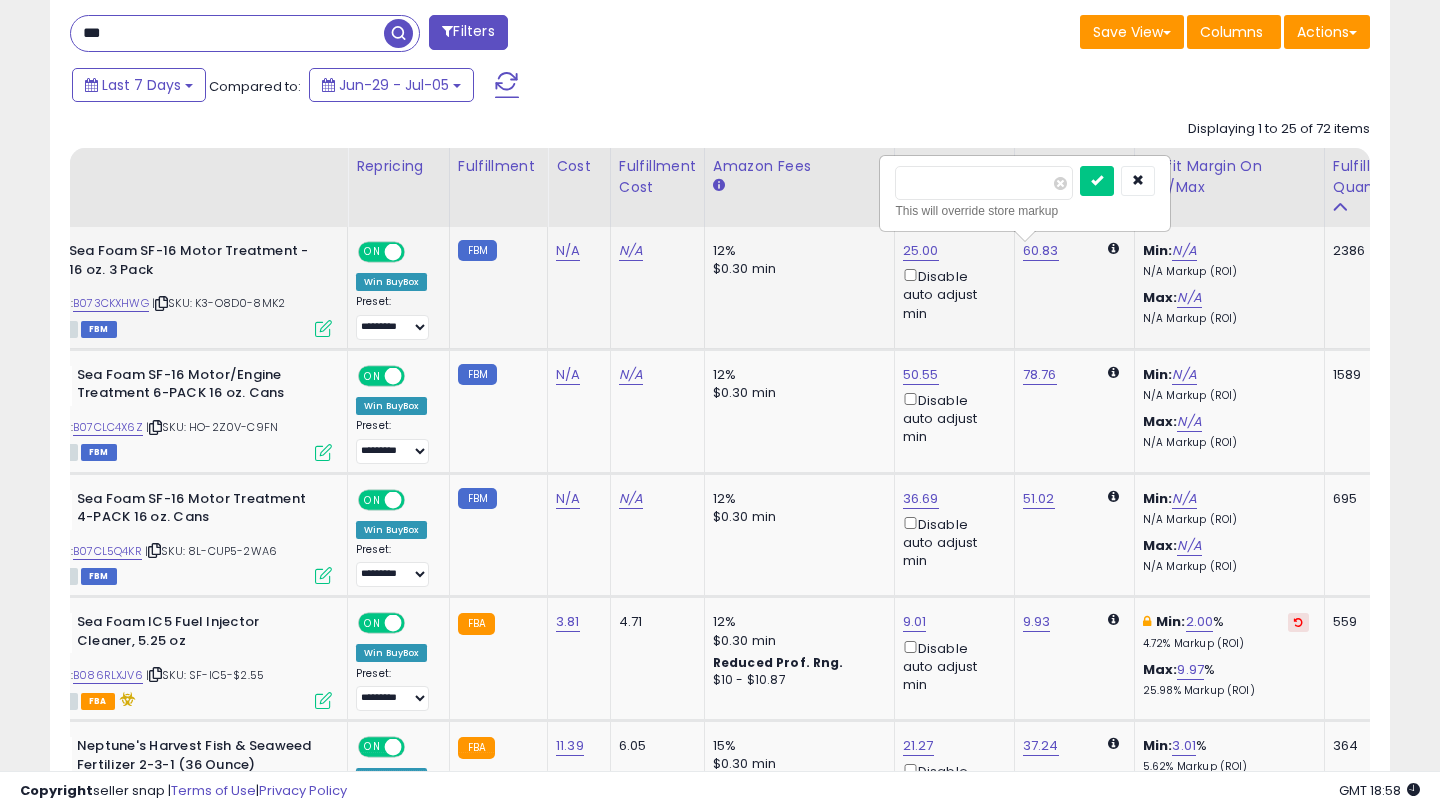 click on "*****" at bounding box center [984, 183] 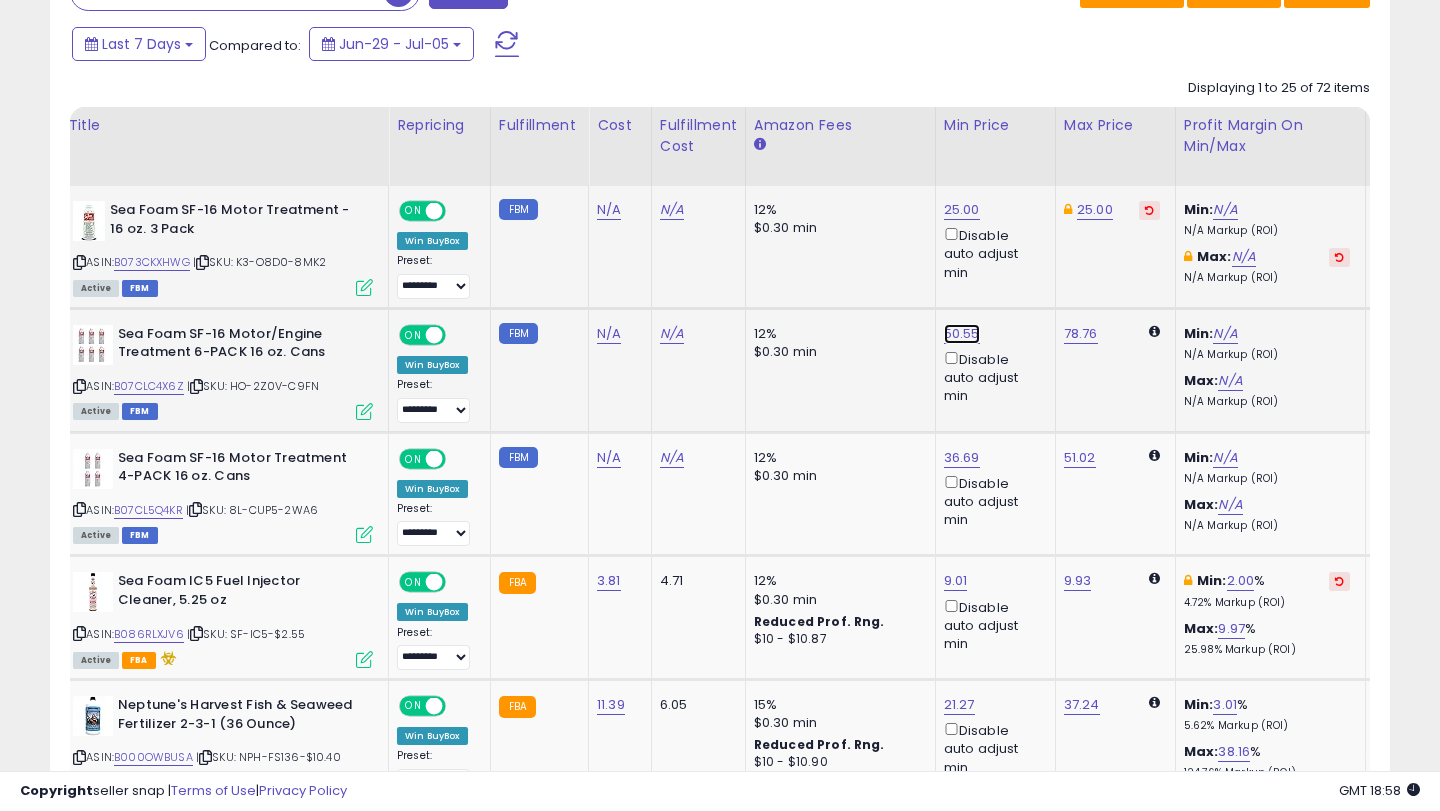 click on "50.55" at bounding box center [962, 210] 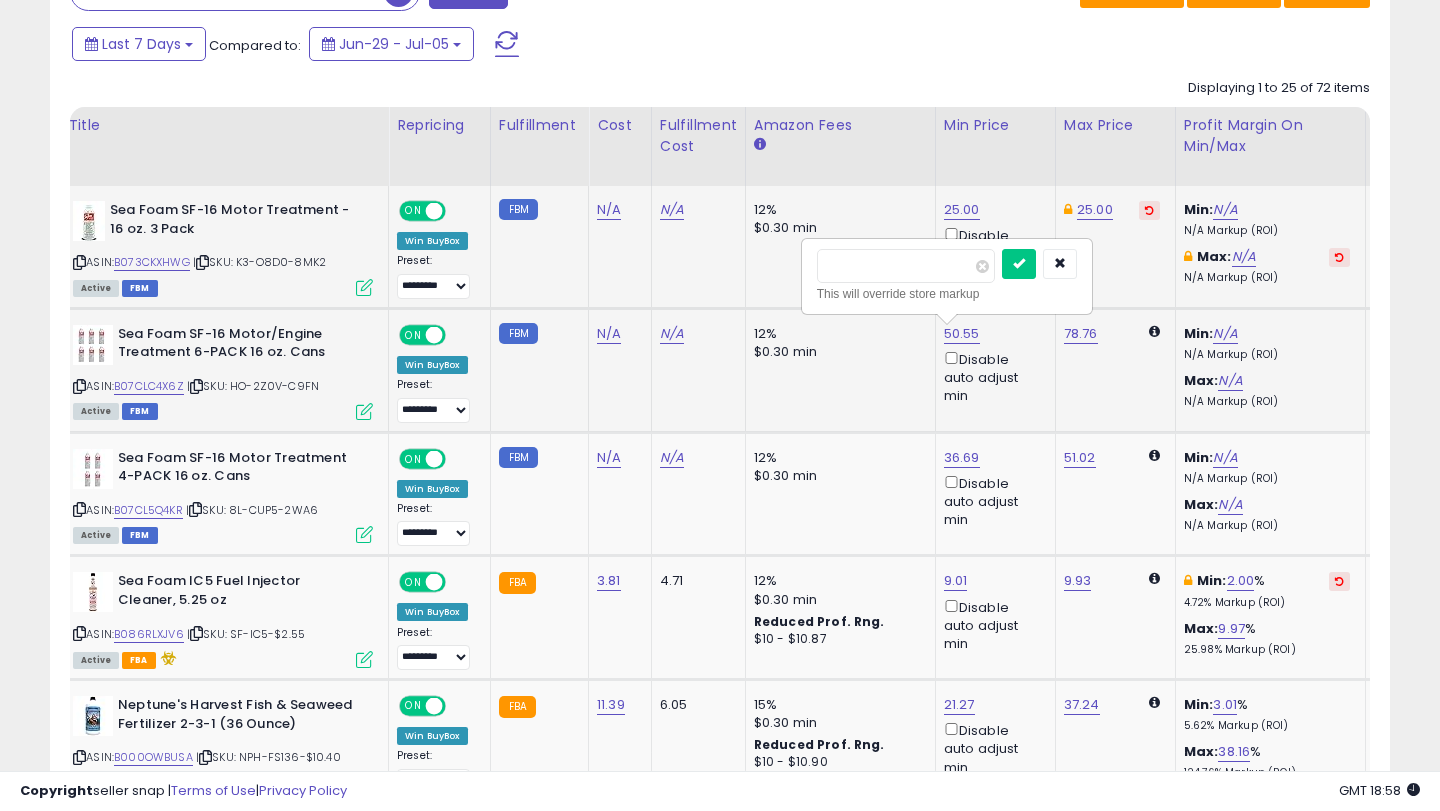 click on "*****" at bounding box center [906, 266] 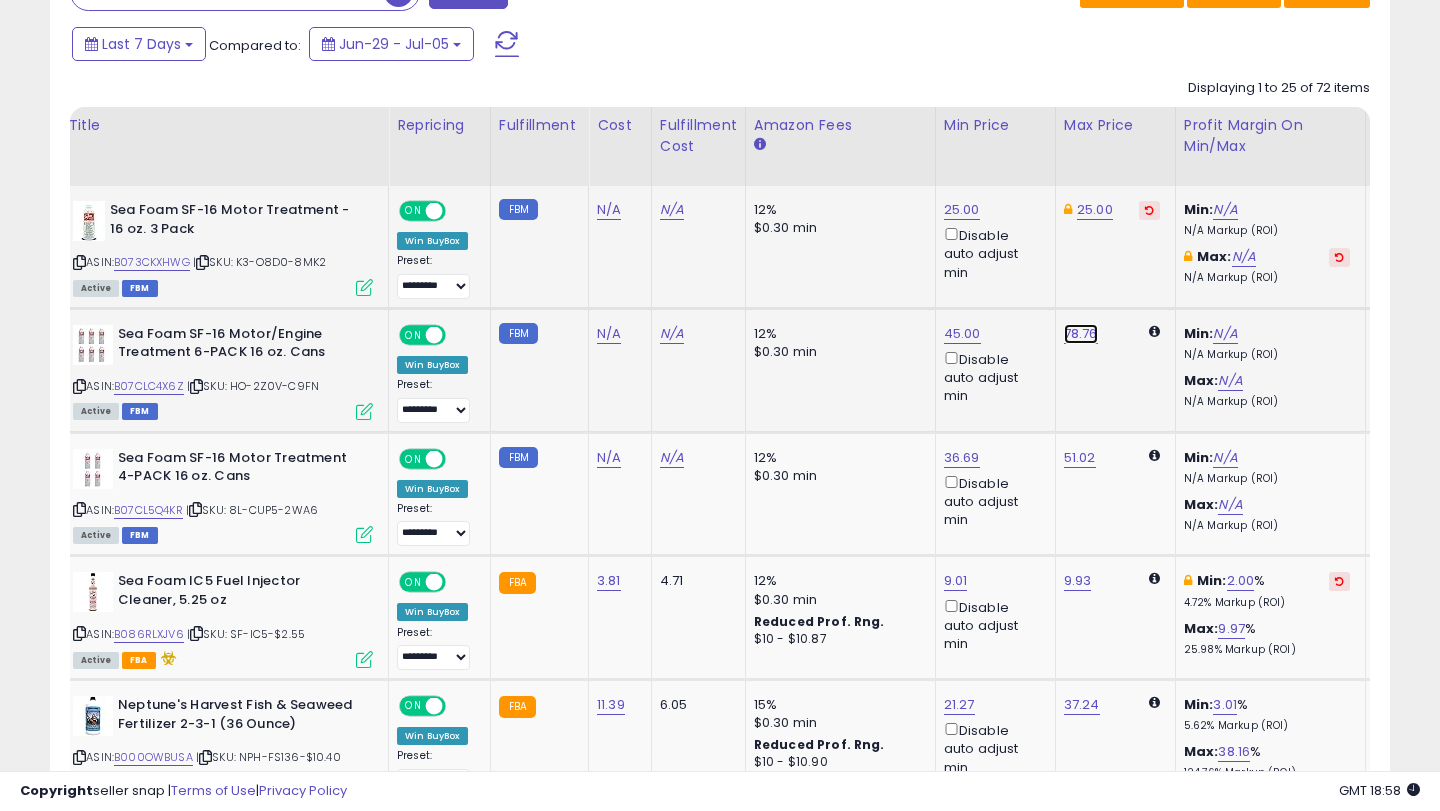 click on "78.76" at bounding box center [1081, 334] 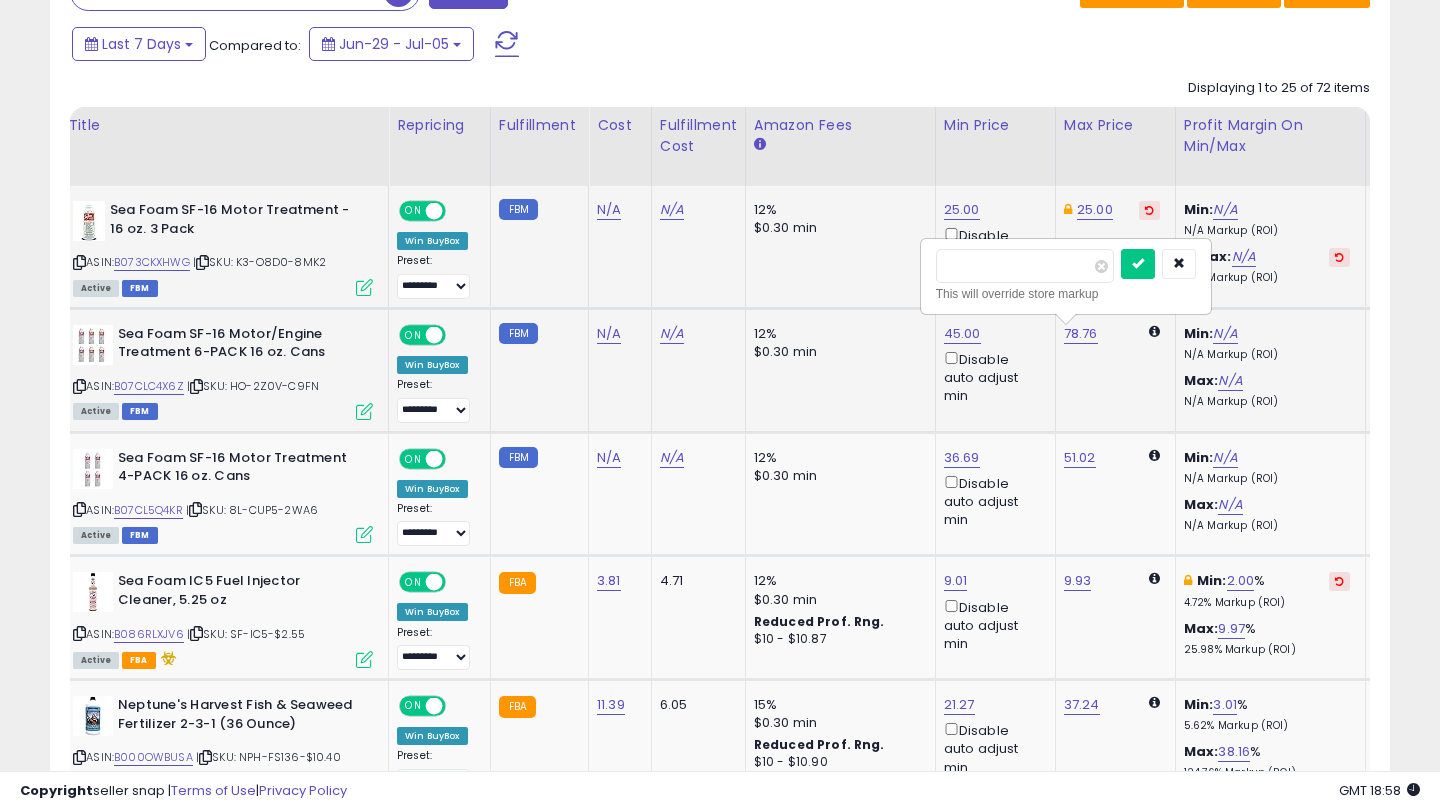 click on "*****" at bounding box center (1025, 266) 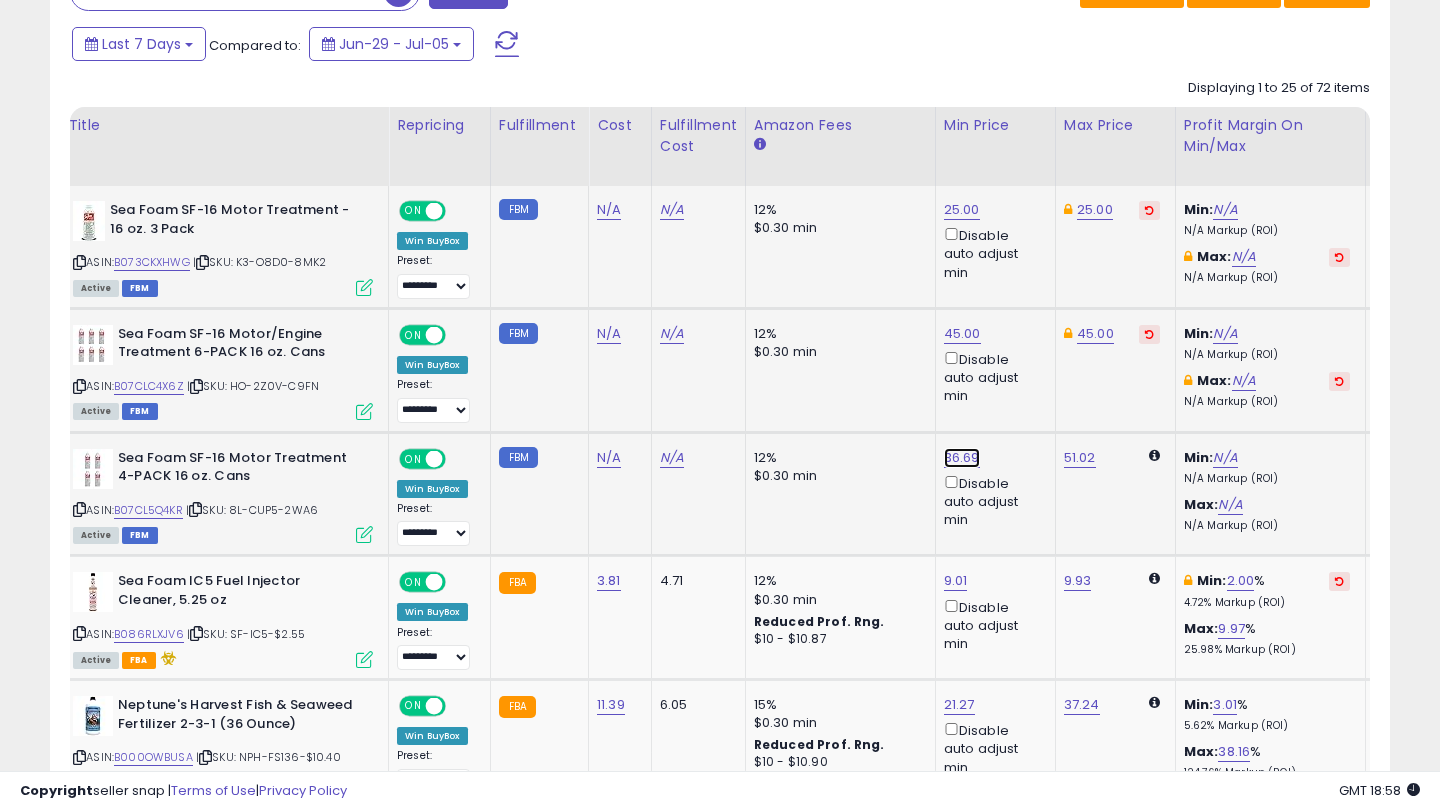 click on "36.69" at bounding box center [962, 210] 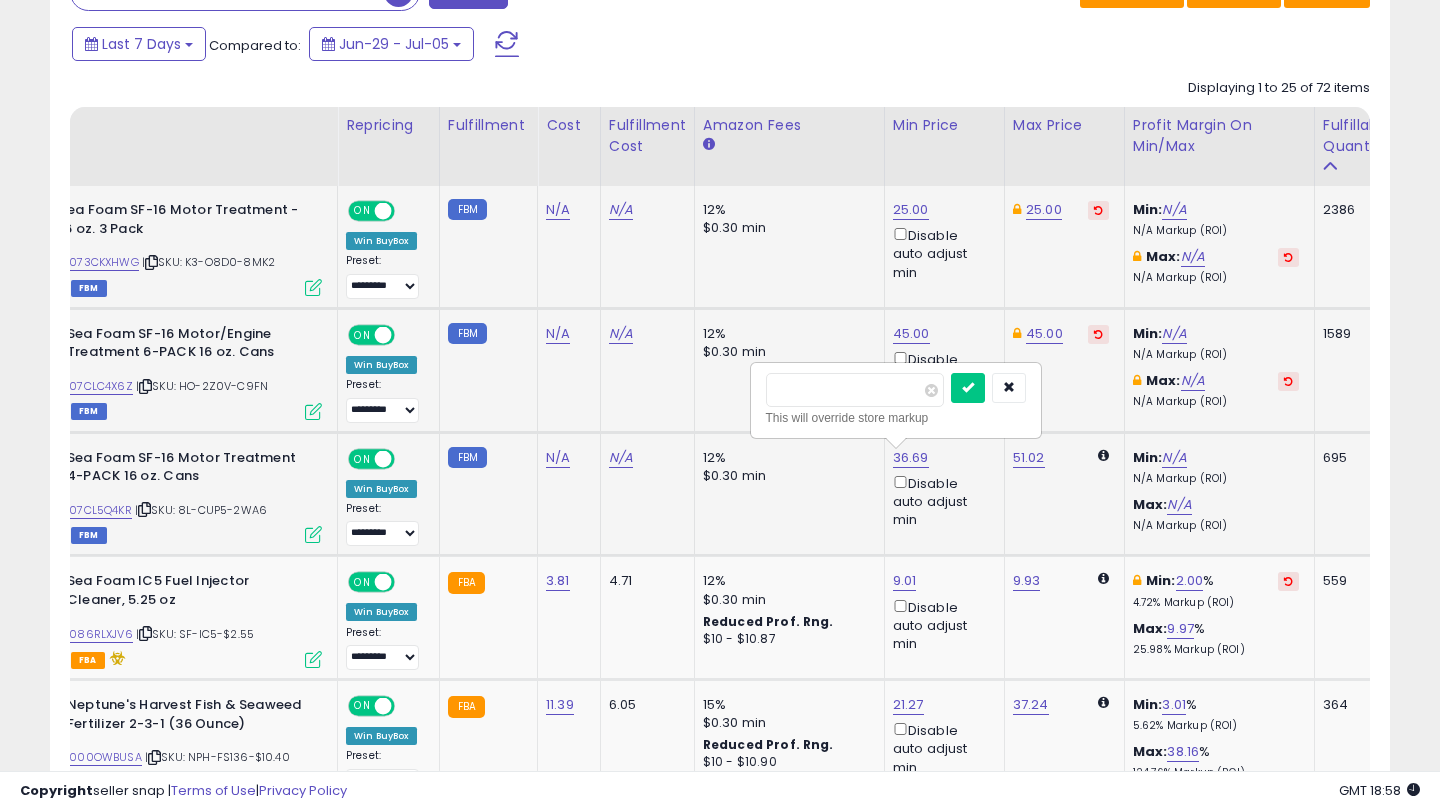 click on "*****" at bounding box center (855, 390) 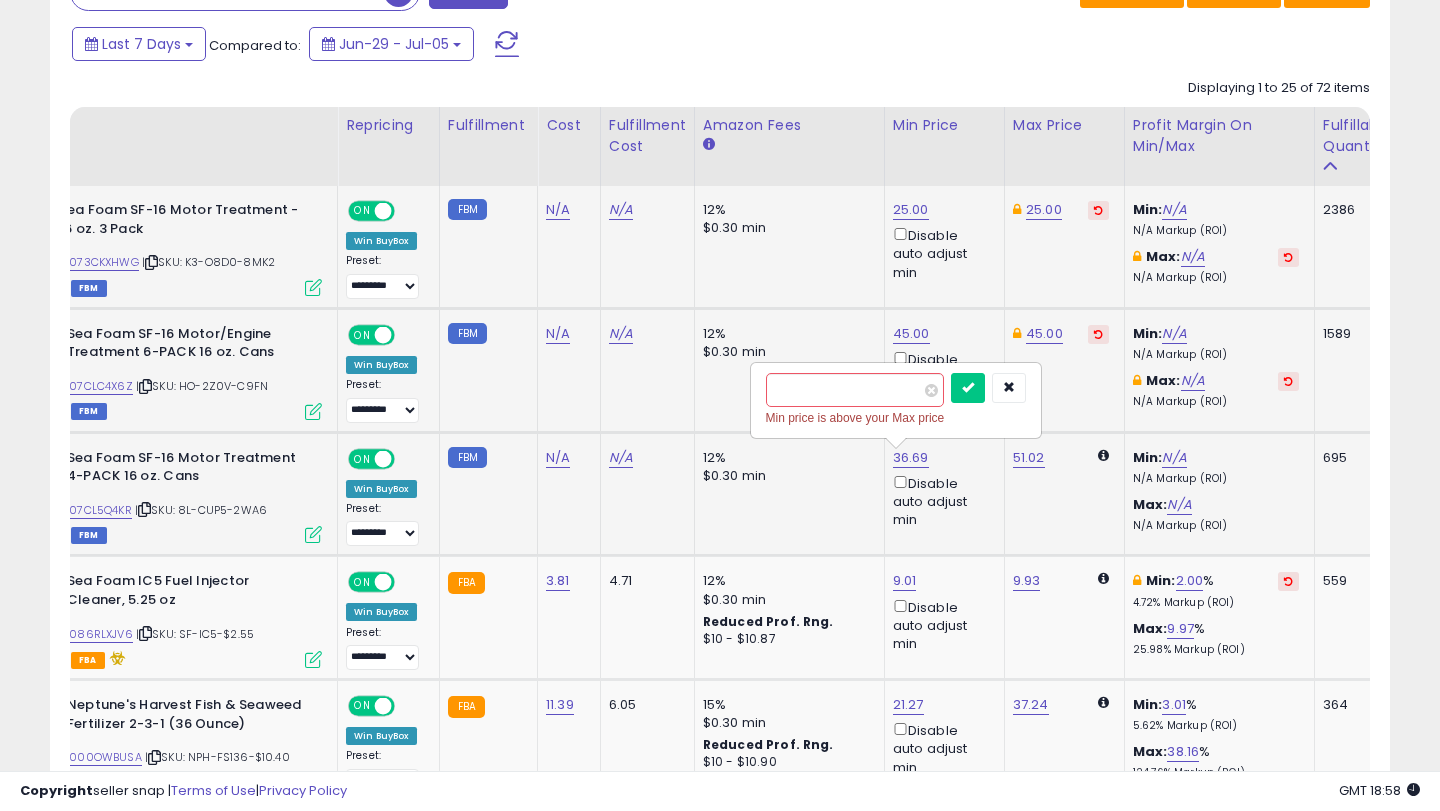 click at bounding box center [968, 388] 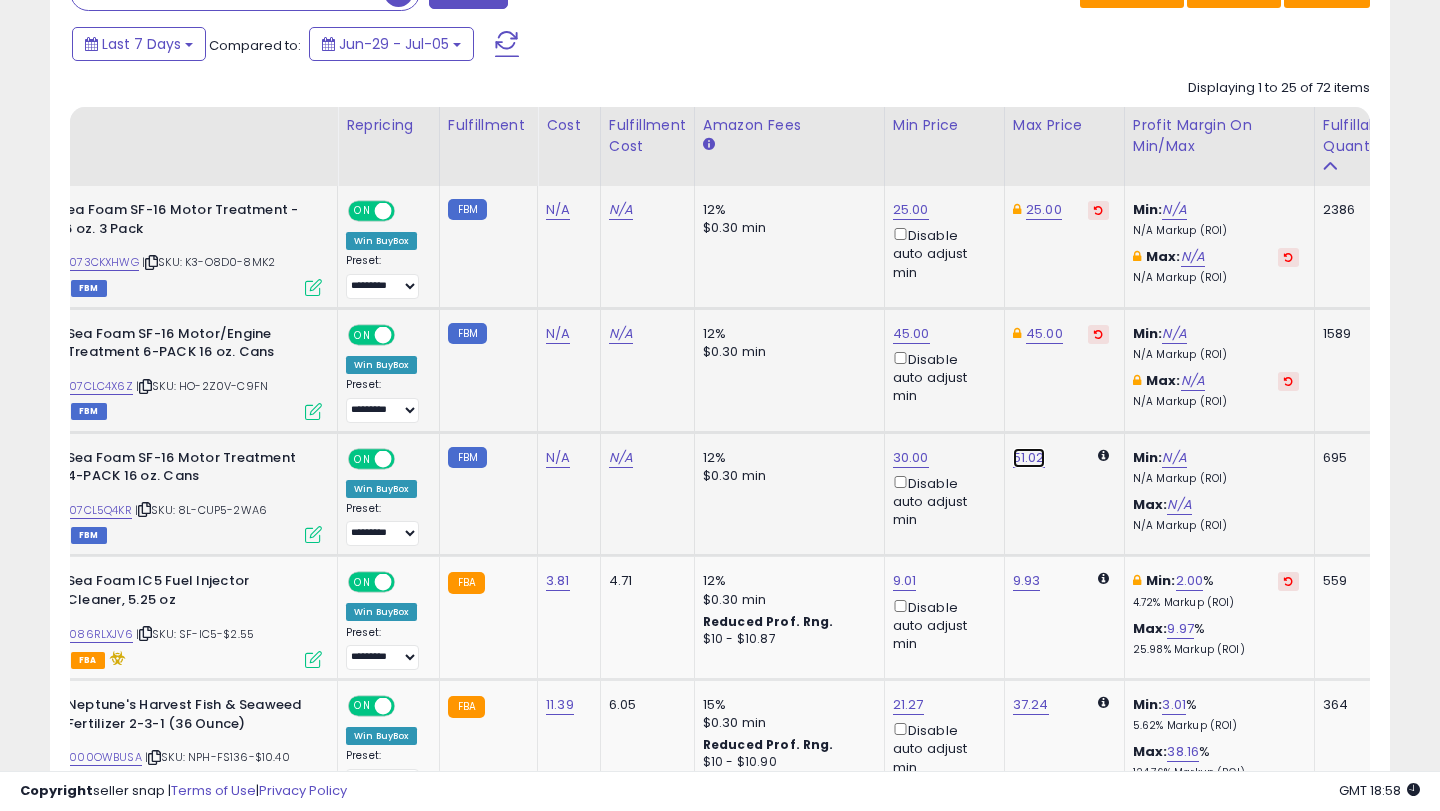 click on "51.02" at bounding box center [1029, 458] 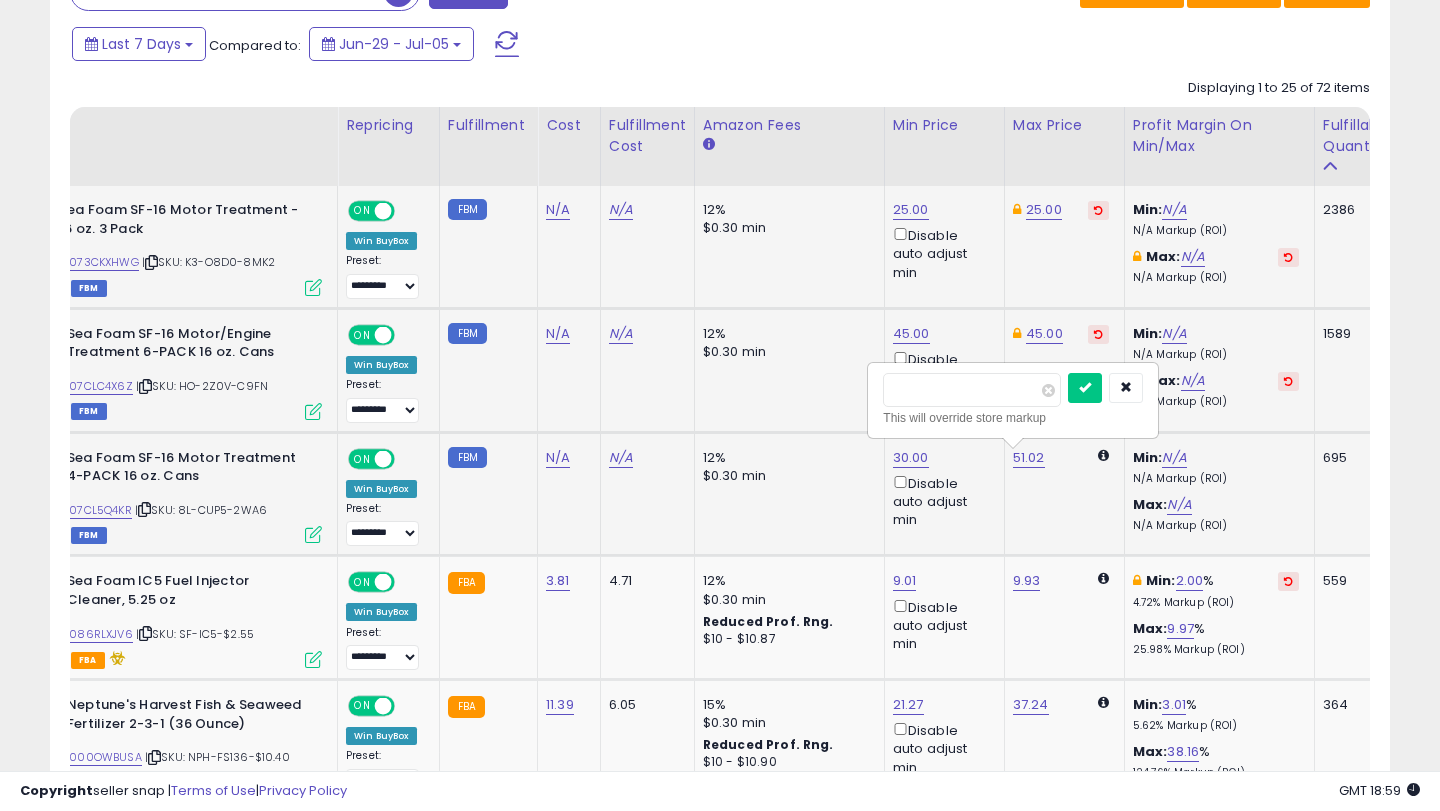 click on "*****" at bounding box center [972, 390] 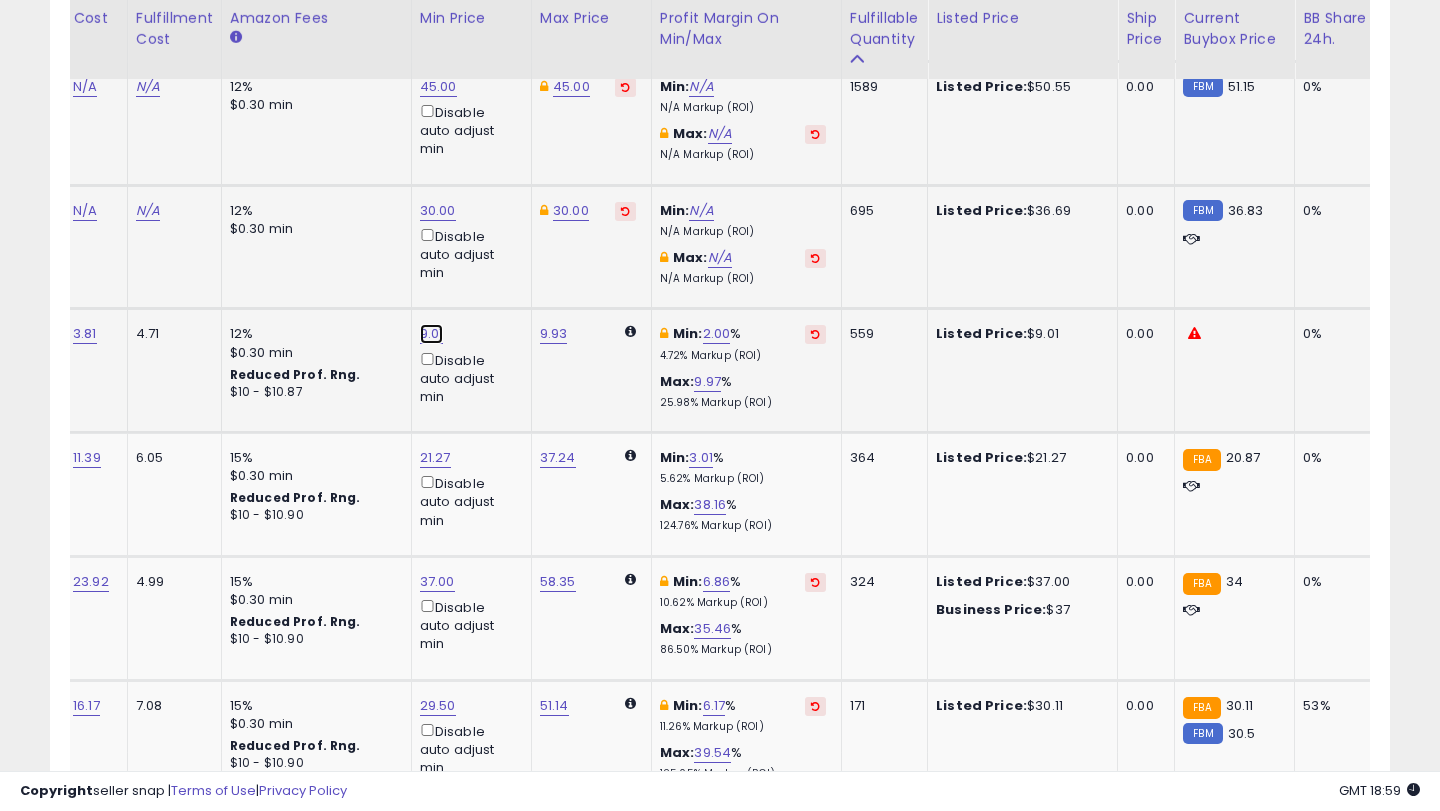 click on "9.01" at bounding box center [438, -37] 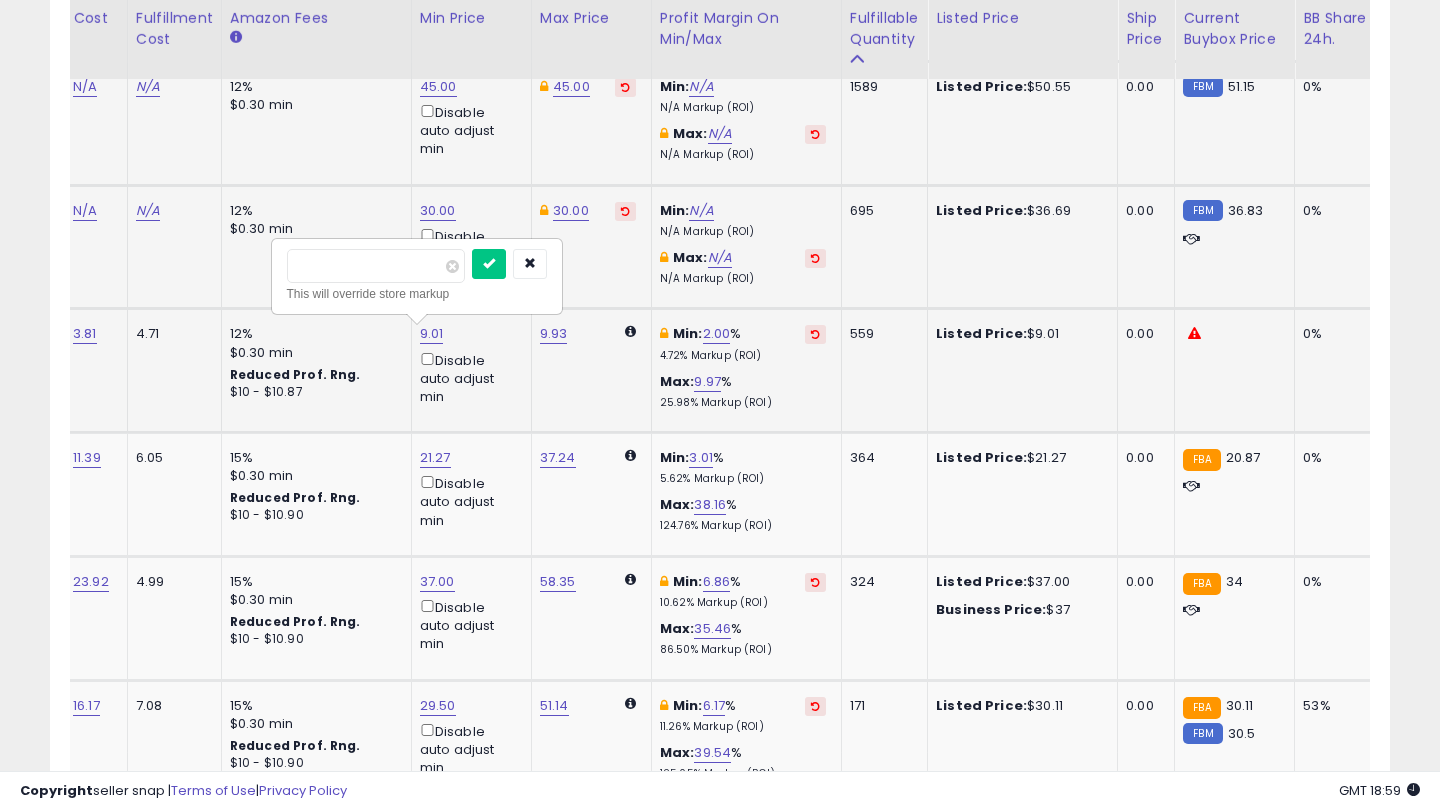 click on "This will override store markup" at bounding box center [417, 294] 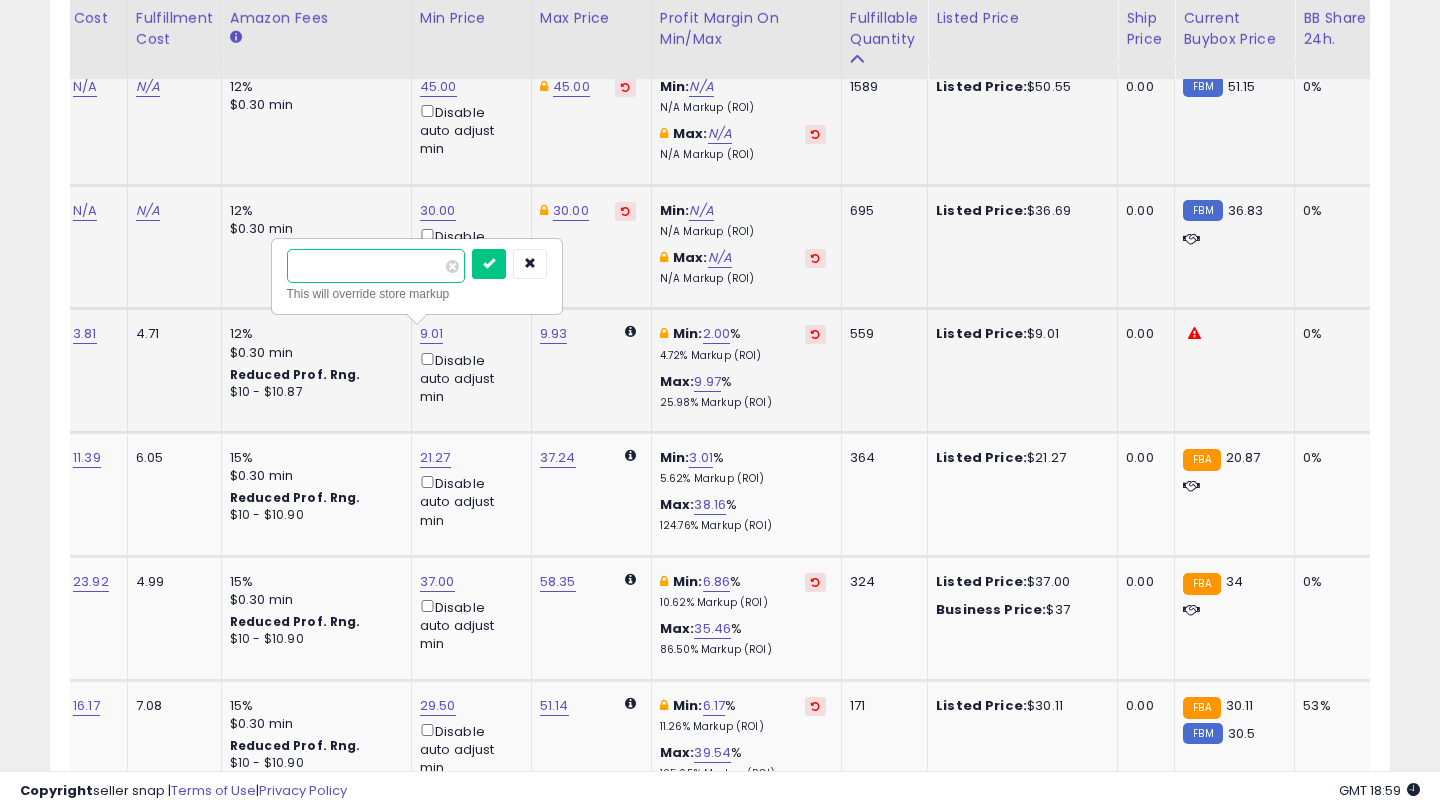 click on "****" at bounding box center [376, 266] 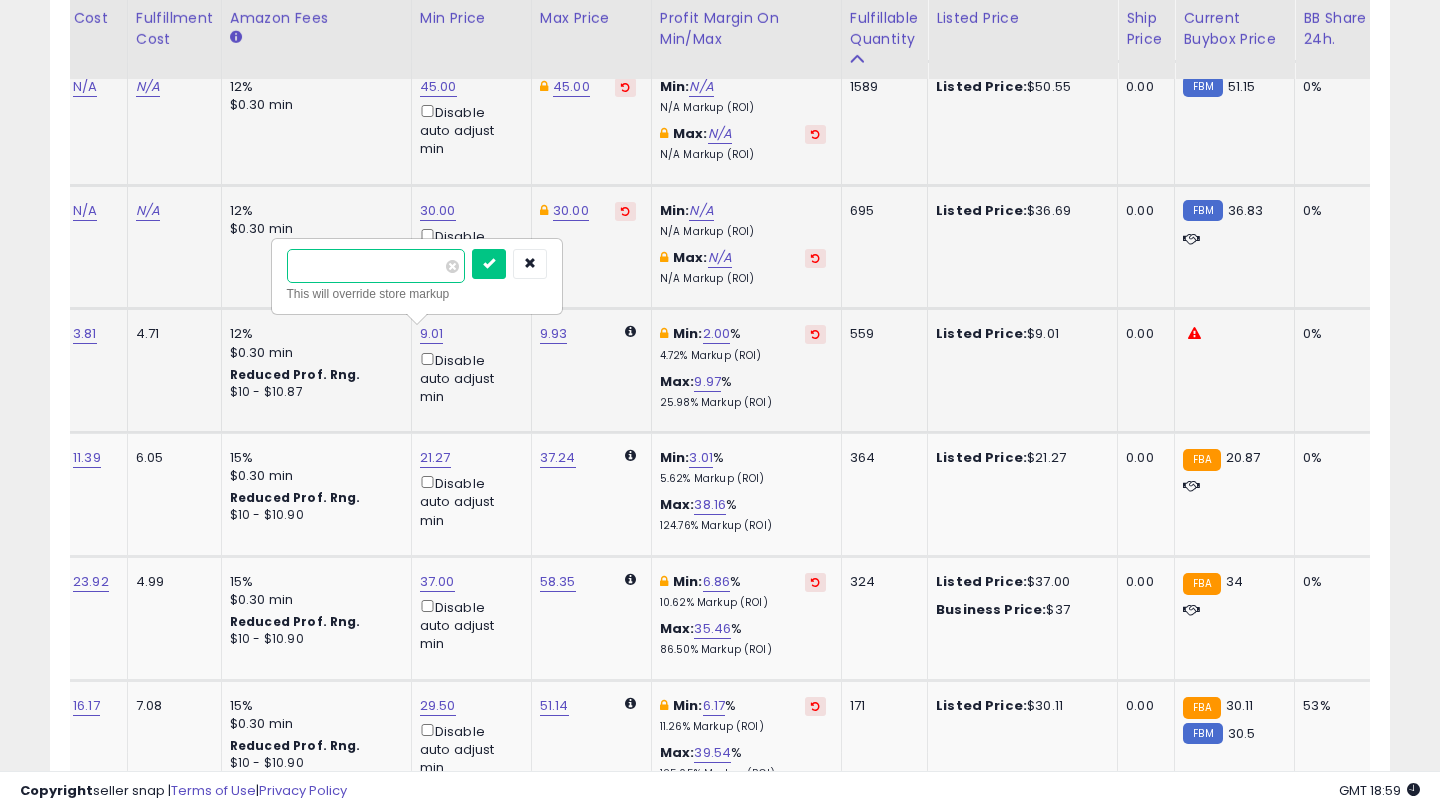 type on "*" 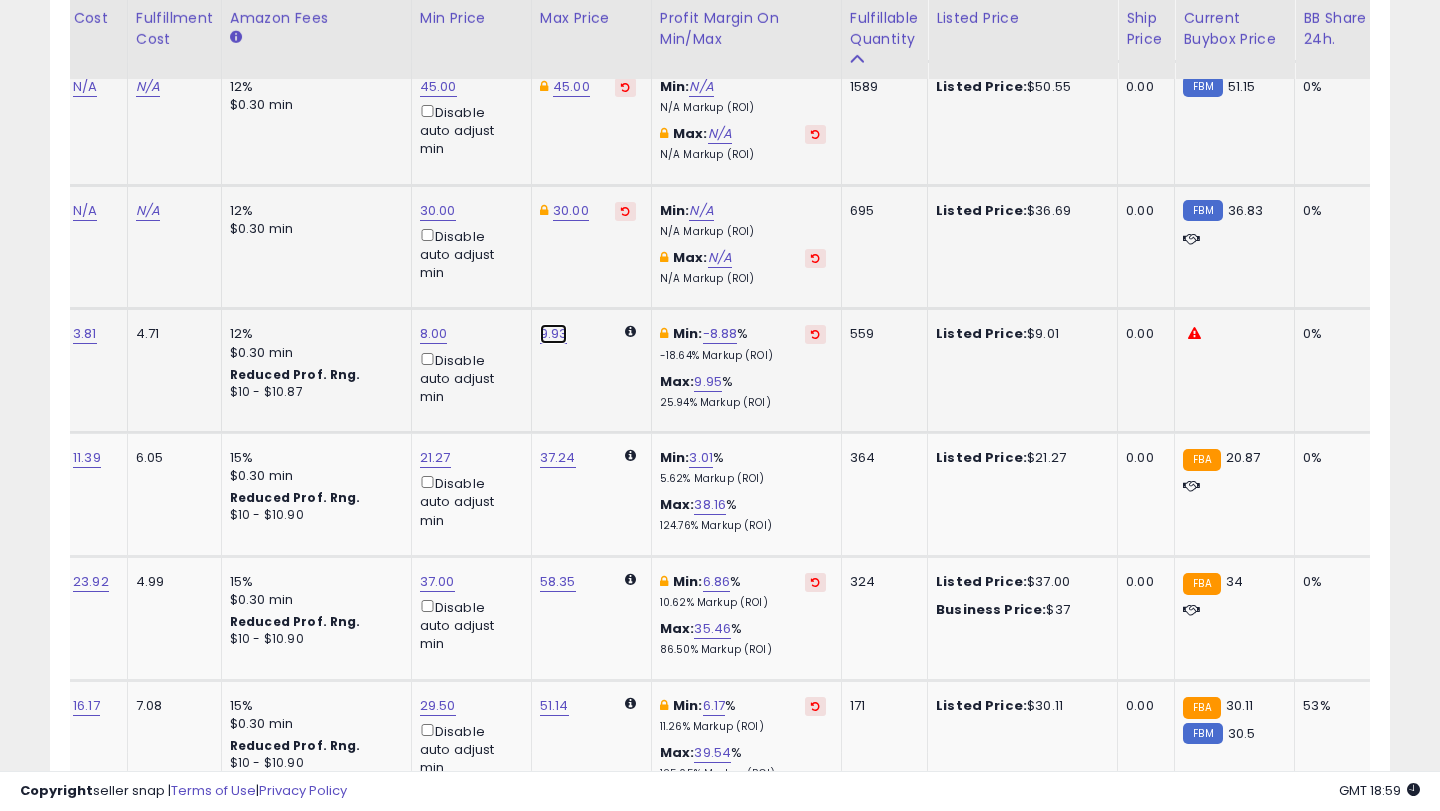 click on "9.93" at bounding box center [554, 334] 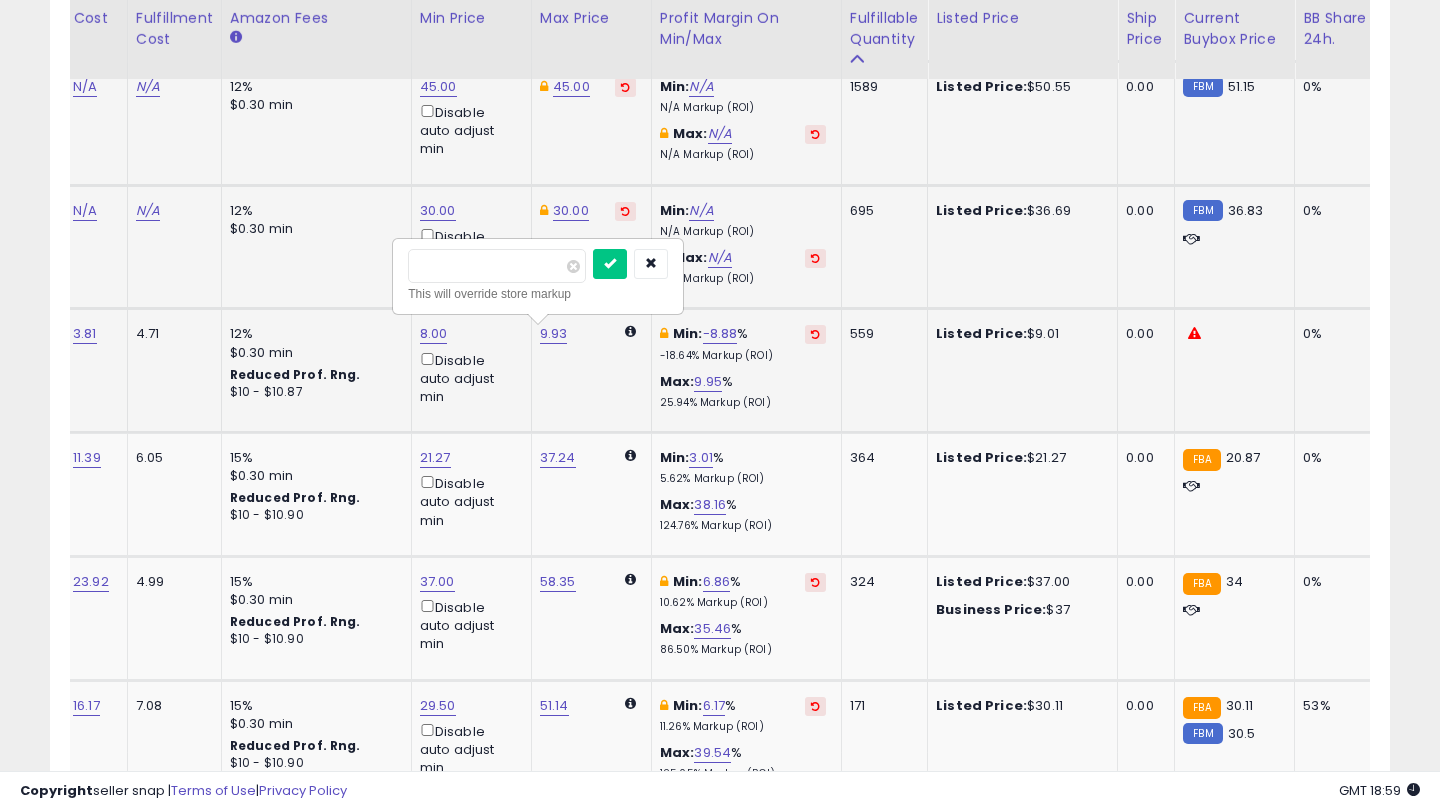 click on "****" at bounding box center [497, 266] 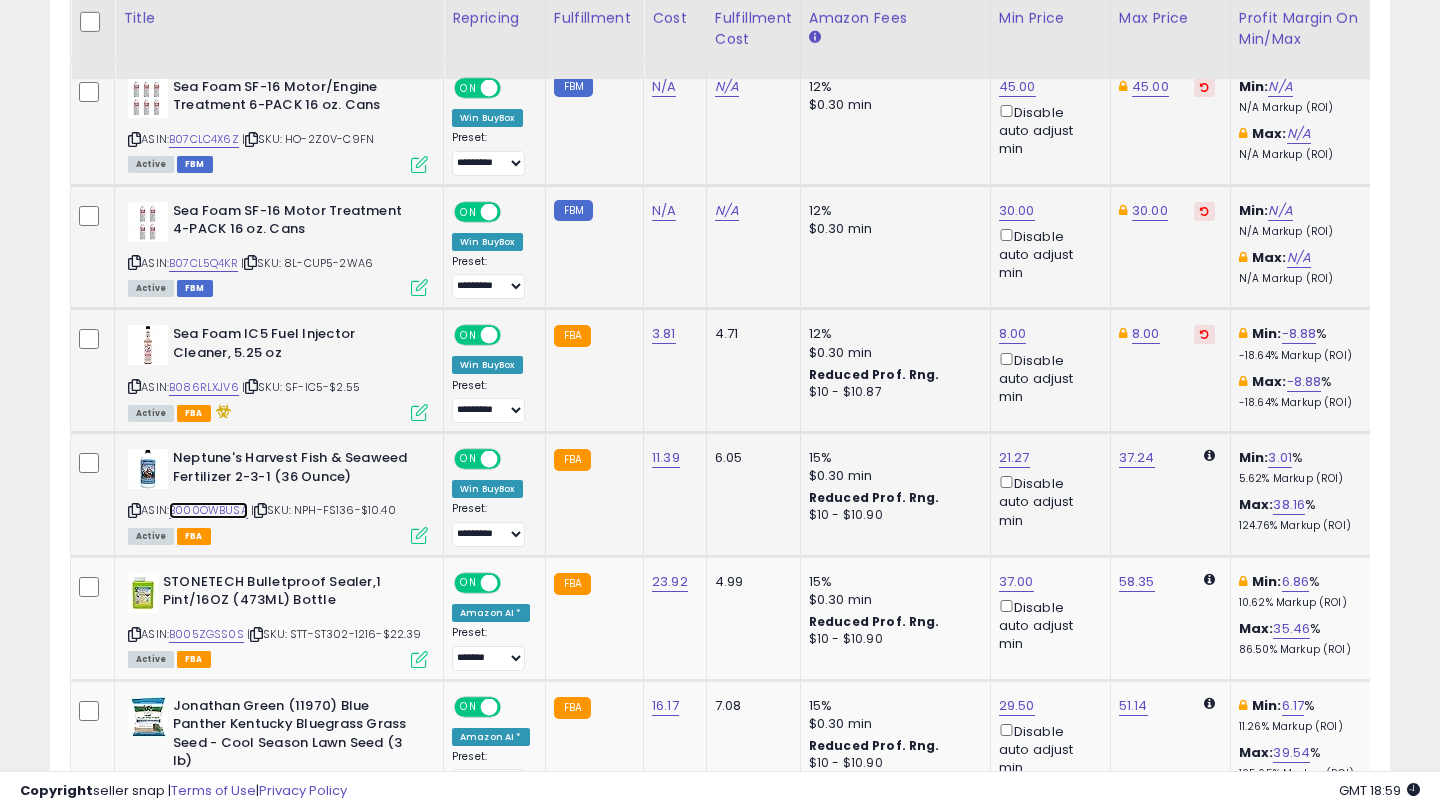 click on "B000OWBUSA" at bounding box center [208, 510] 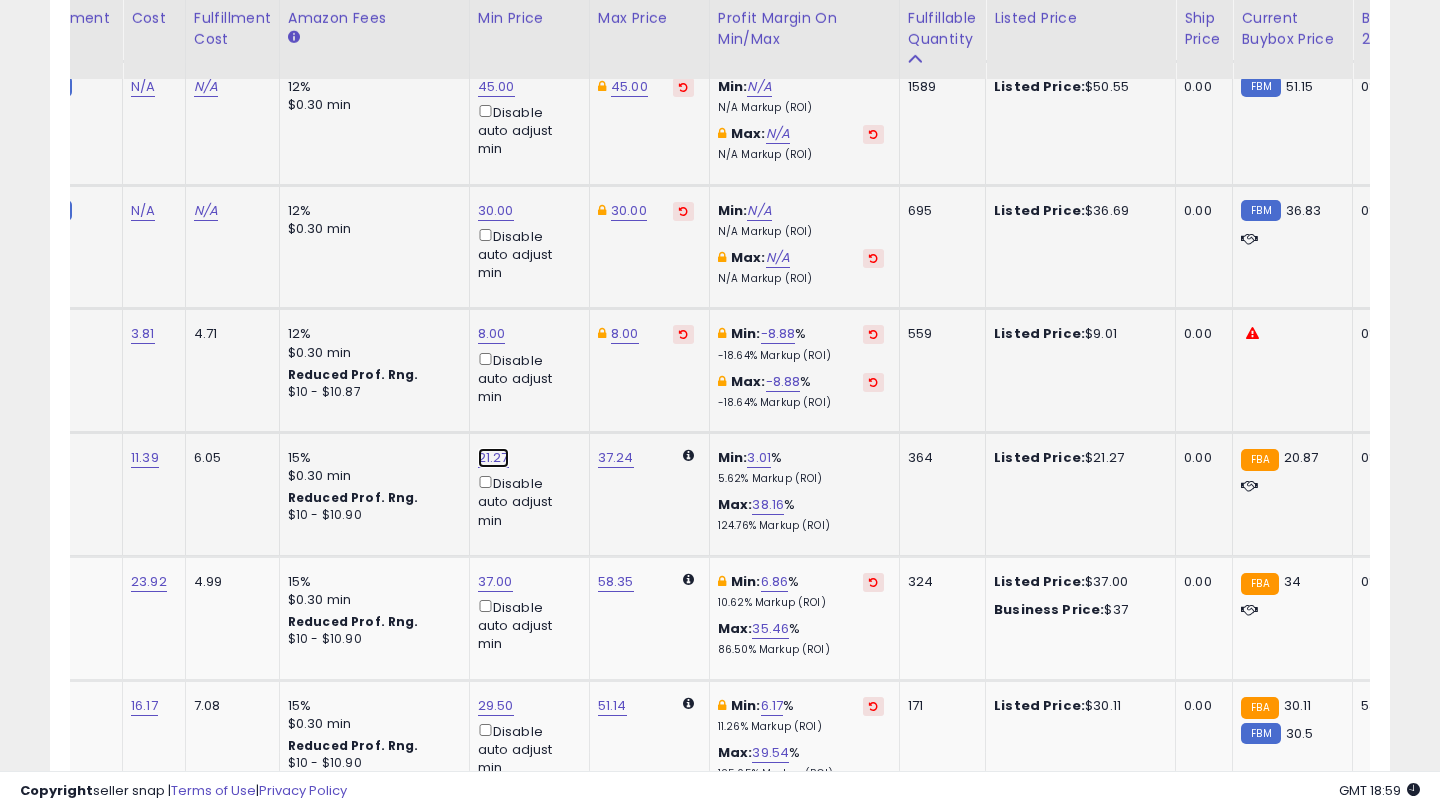 click on "21.27" at bounding box center (496, -37) 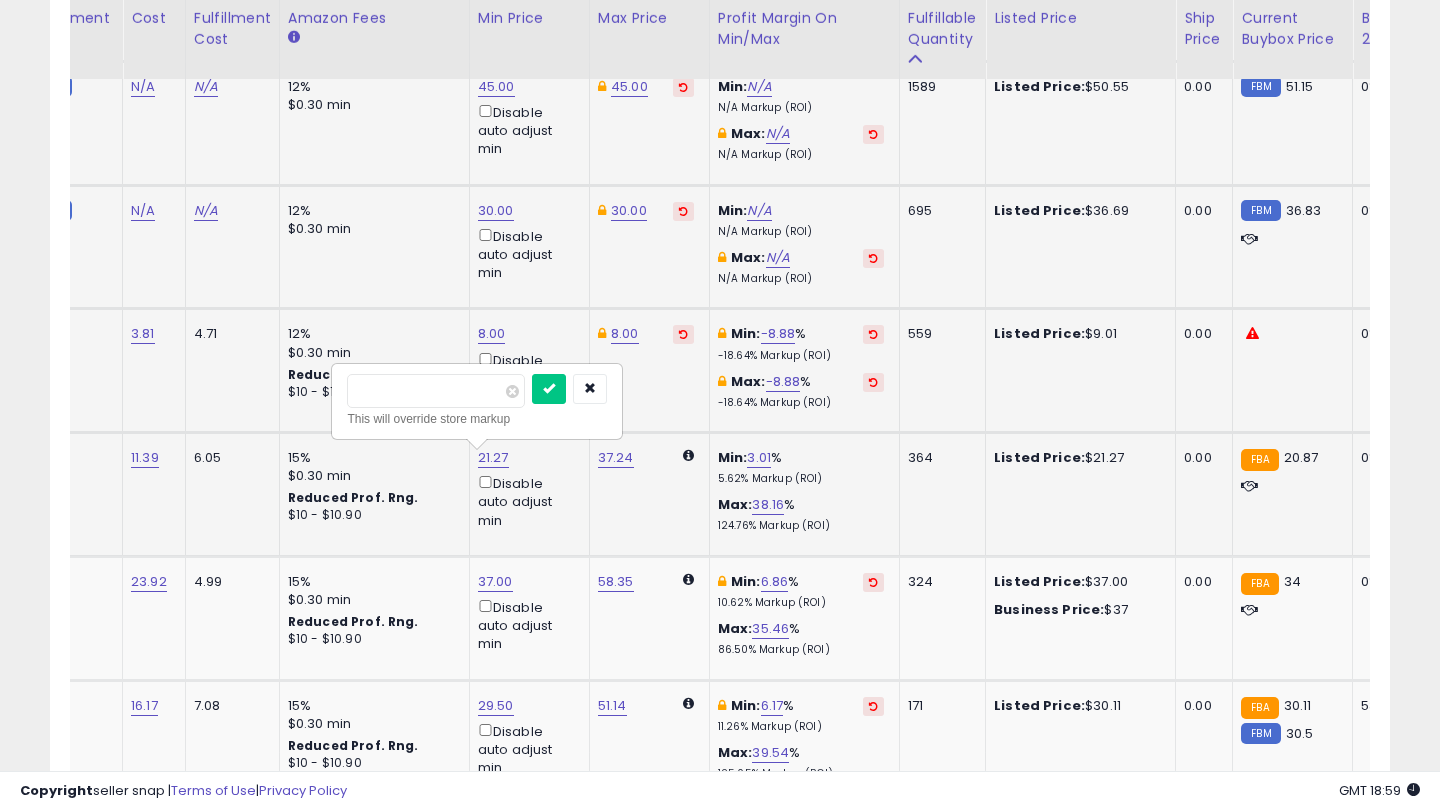 click on "**" at bounding box center (436, 391) 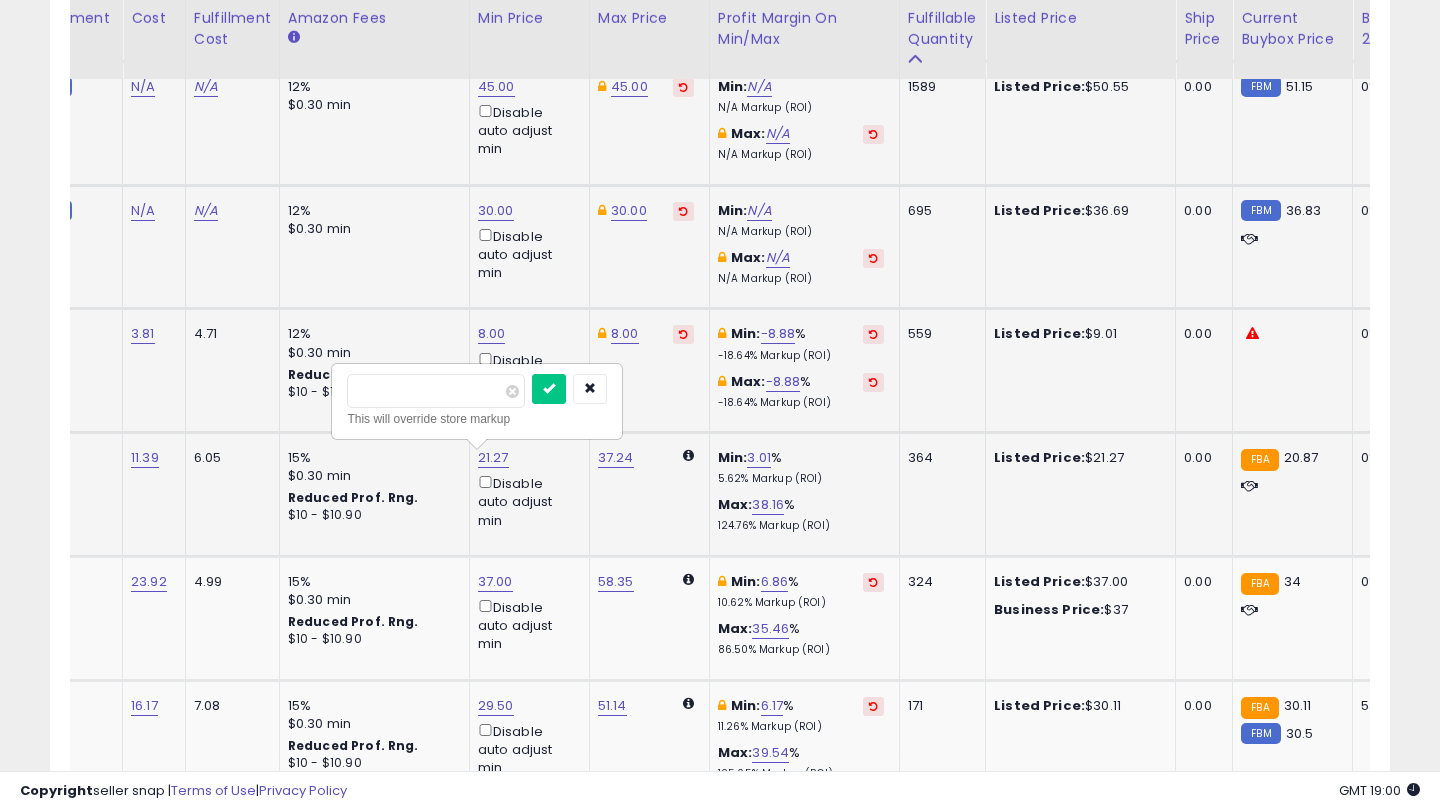type on "****" 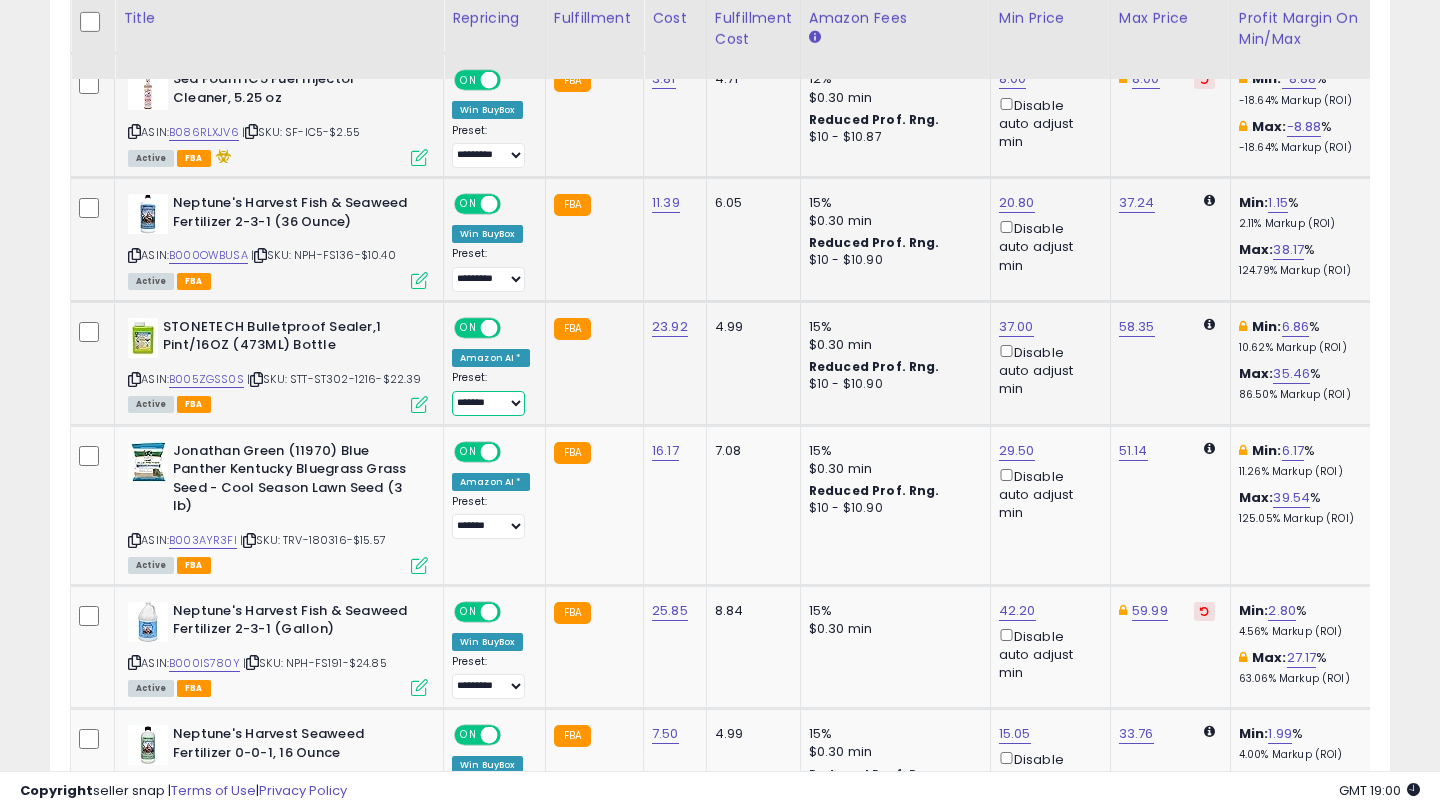 click on "**** ****** ******* *********" at bounding box center (488, 403) 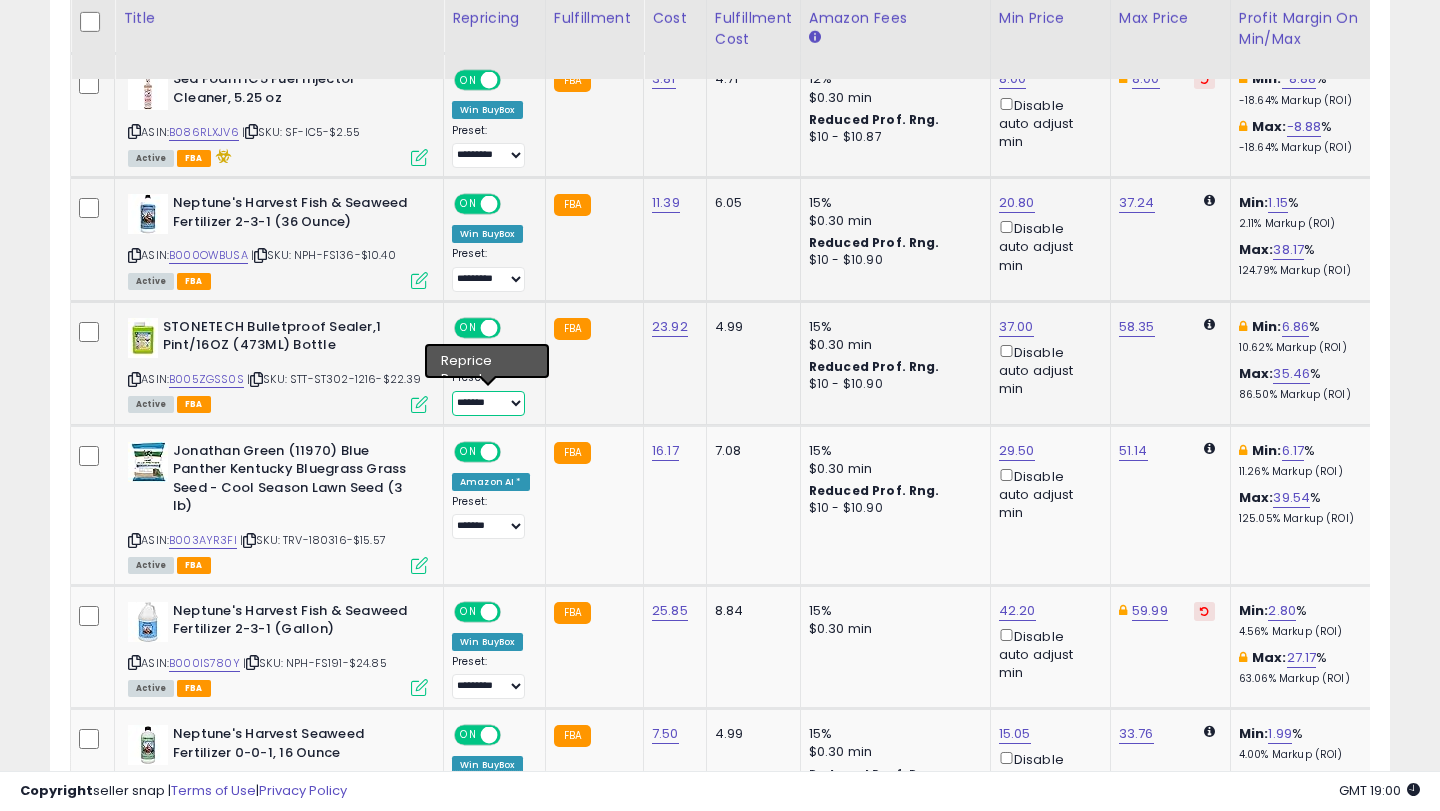 select on "*********" 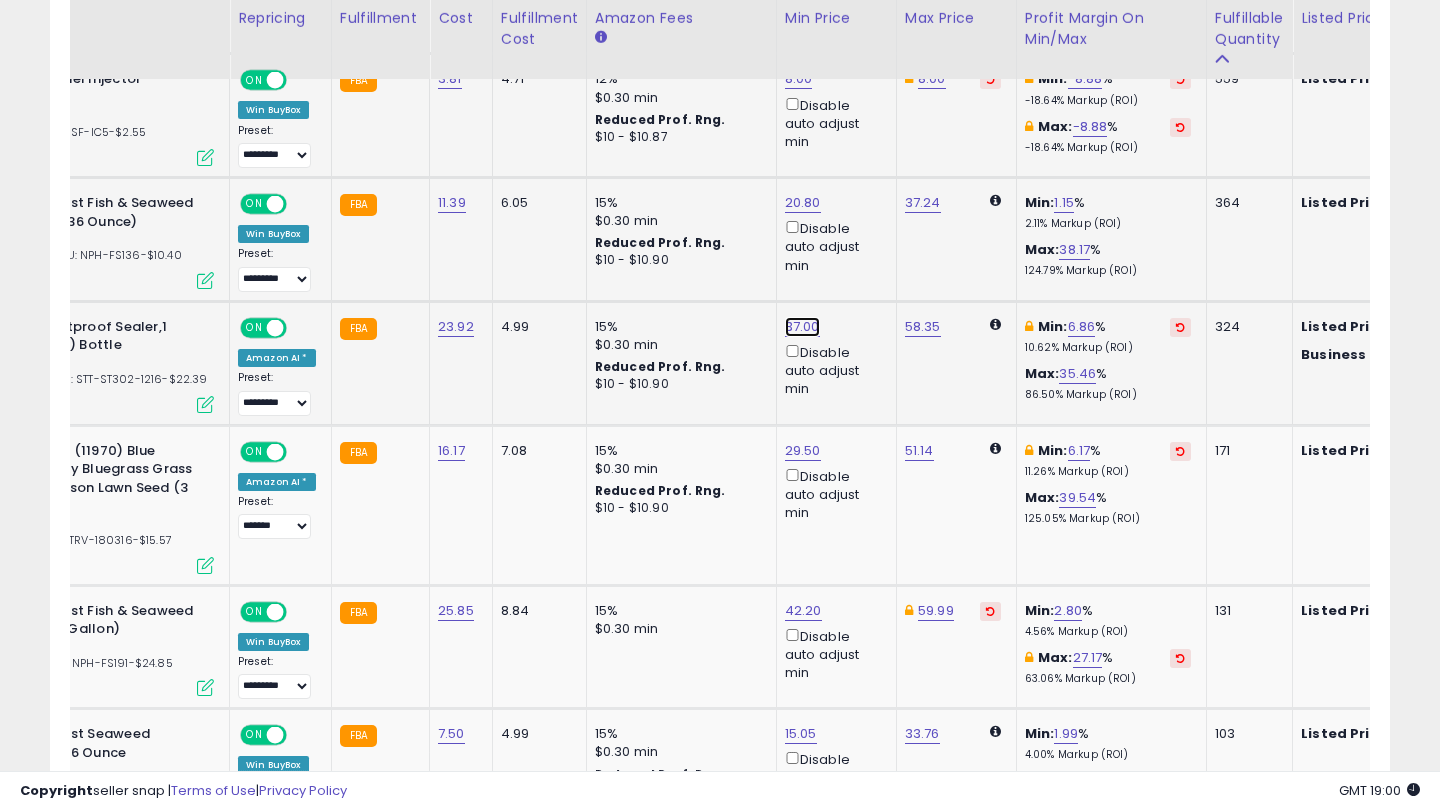 click on "37.00" at bounding box center (803, -292) 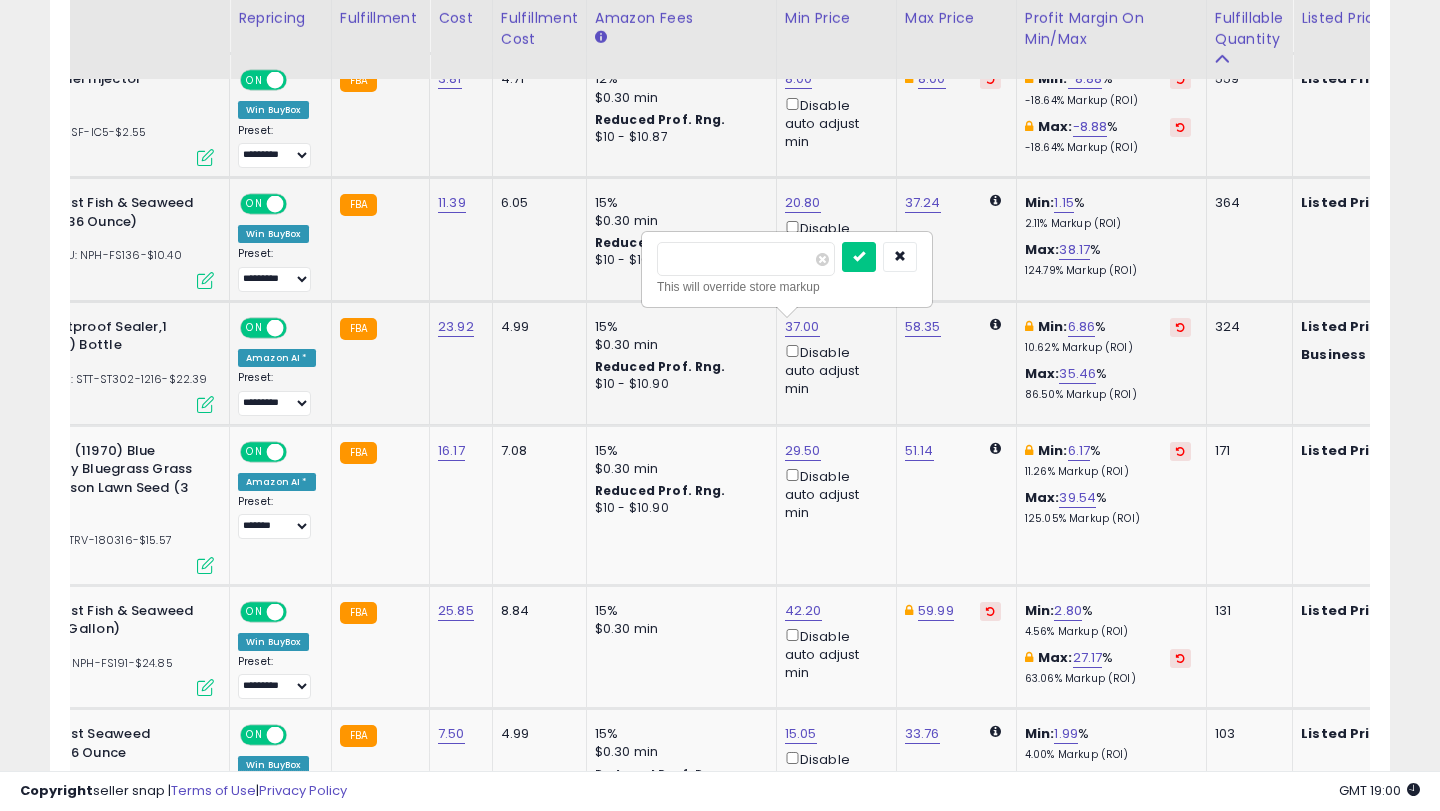 click on "*****" at bounding box center (746, 259) 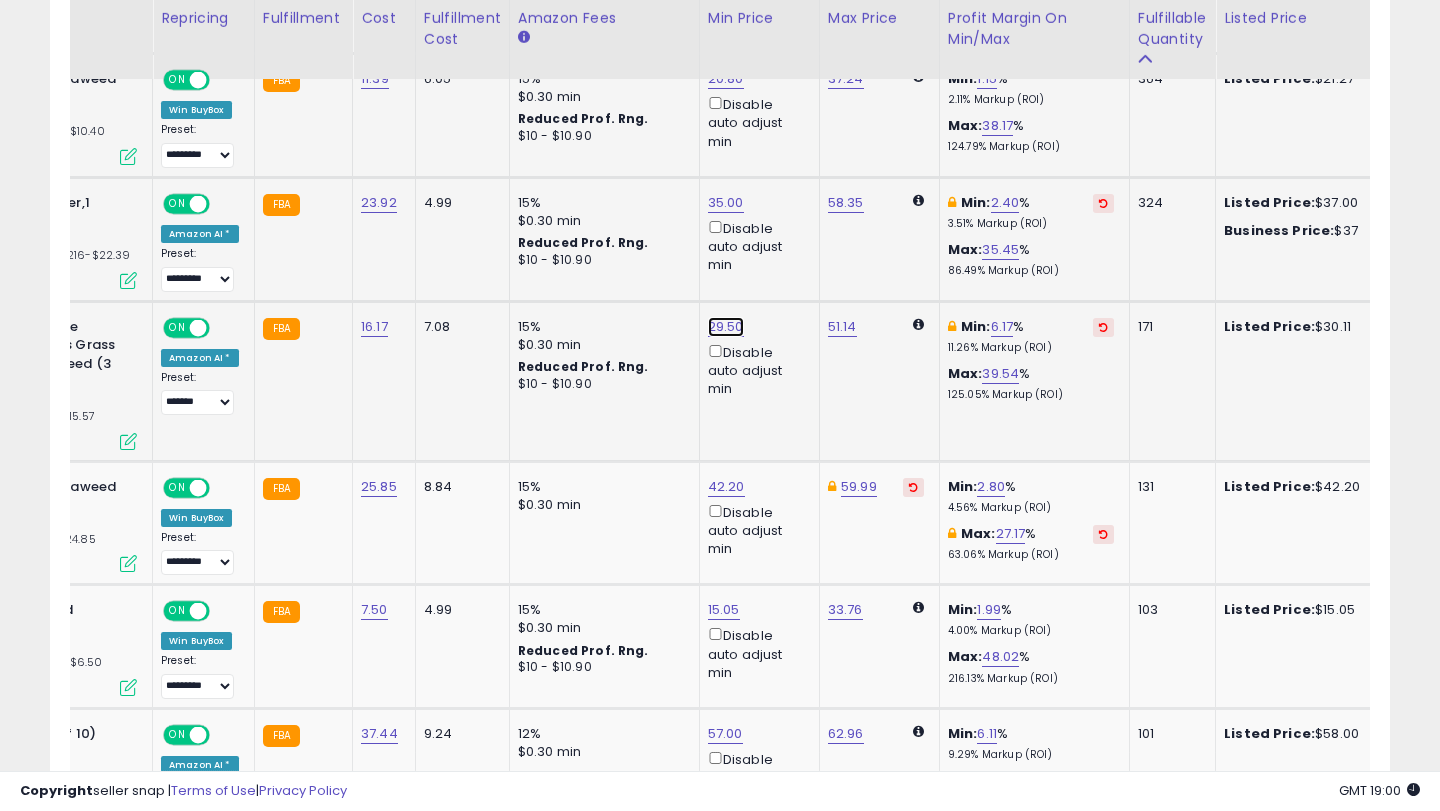 click on "29.50" at bounding box center (726, -416) 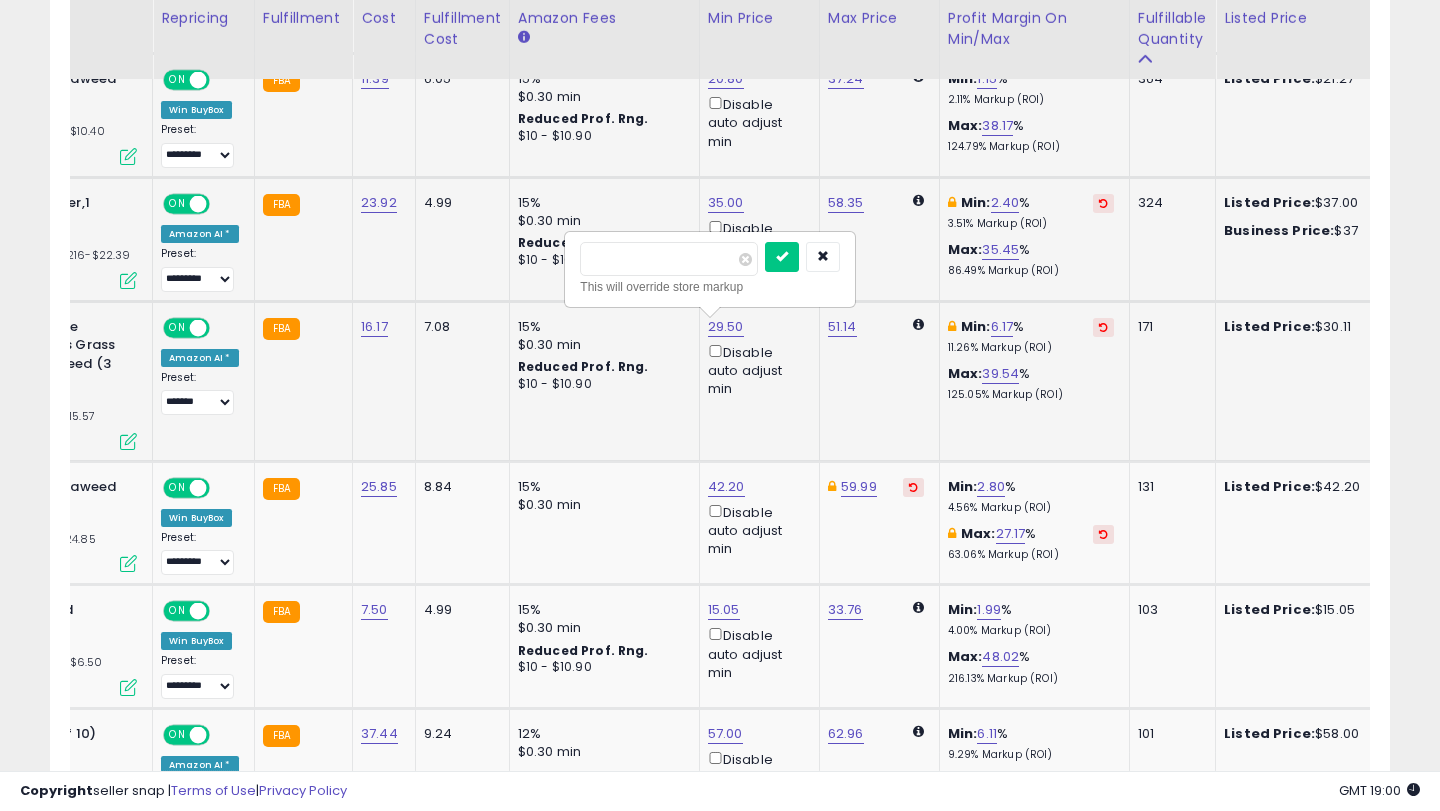 type on "**" 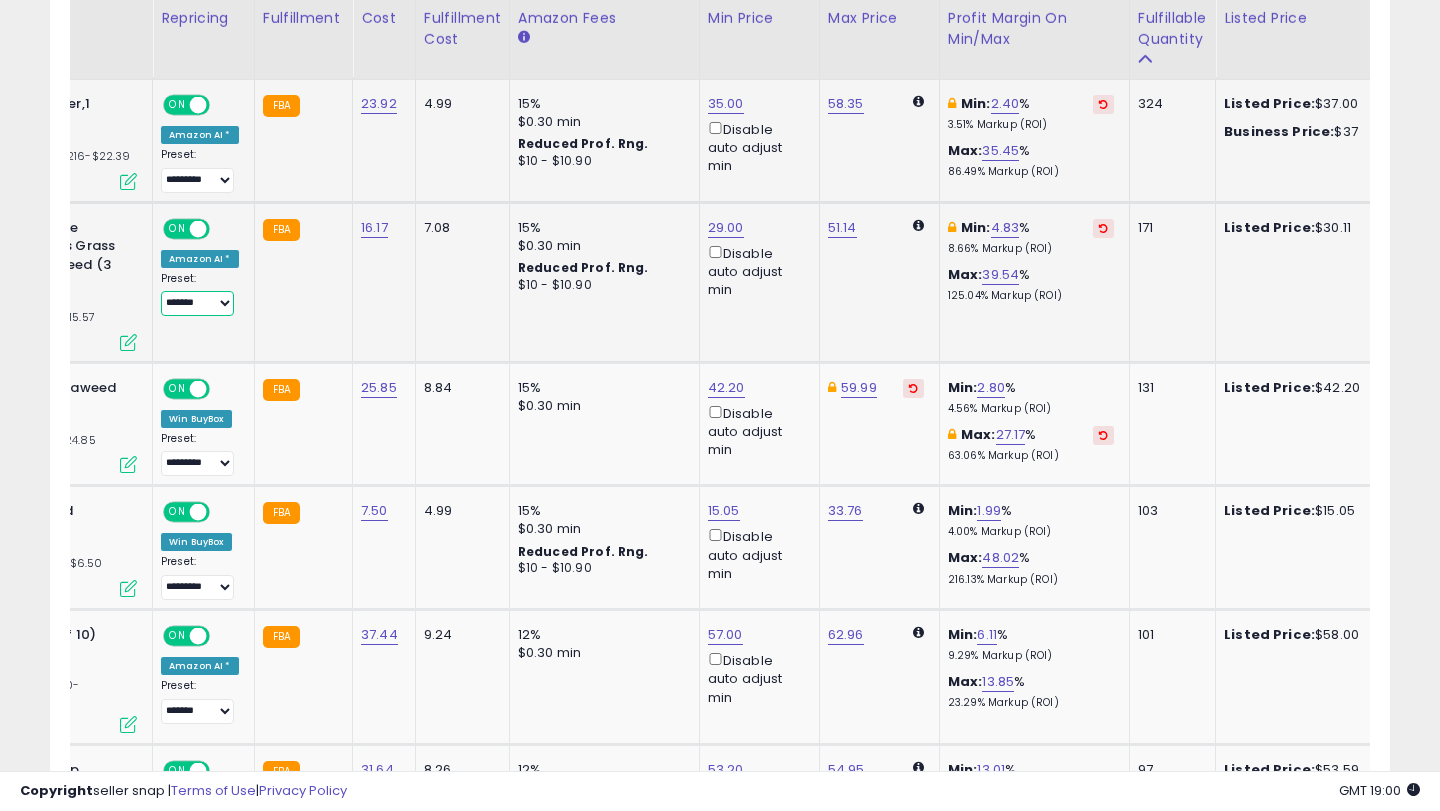 click on "**** ****** ******* *********" at bounding box center [197, 303] 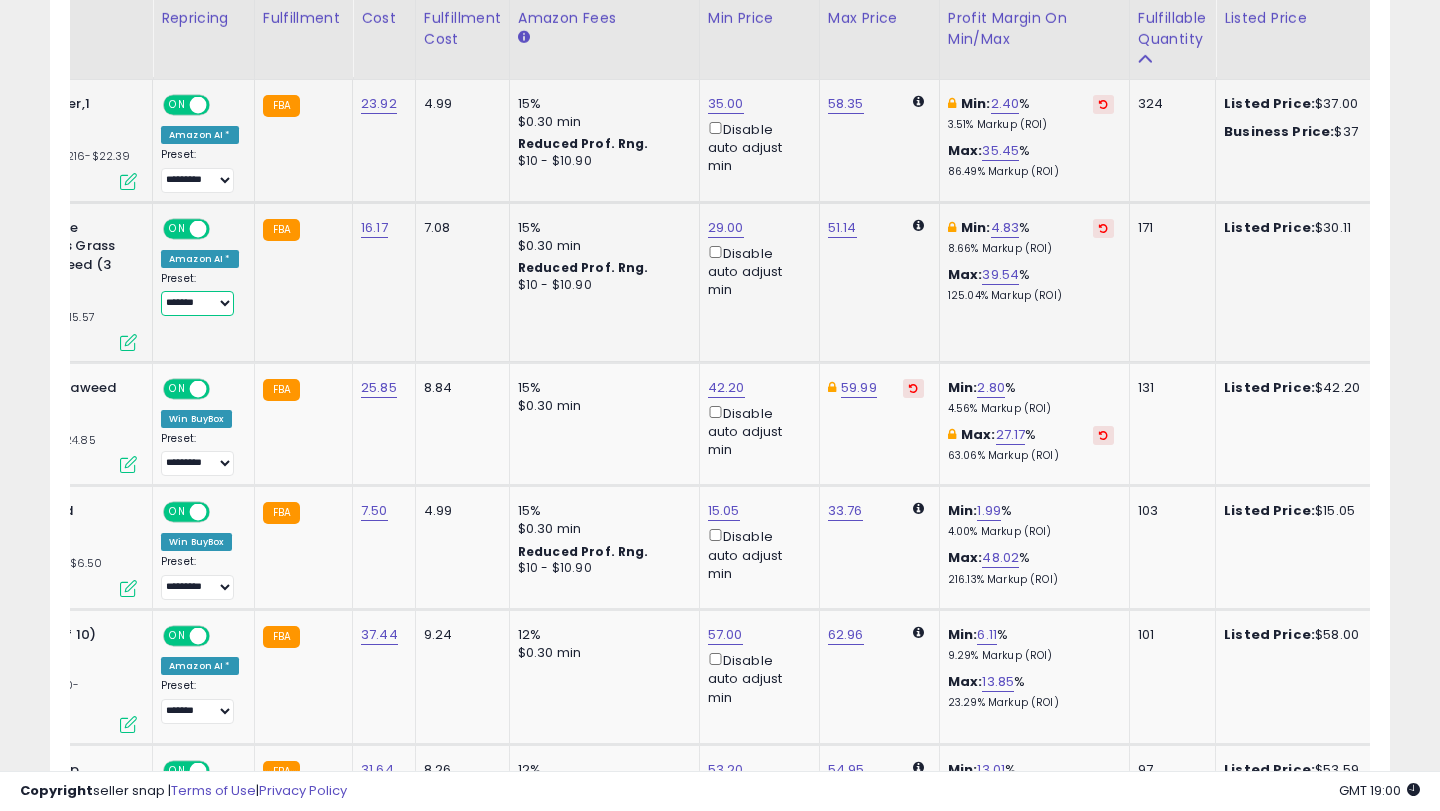 select on "*********" 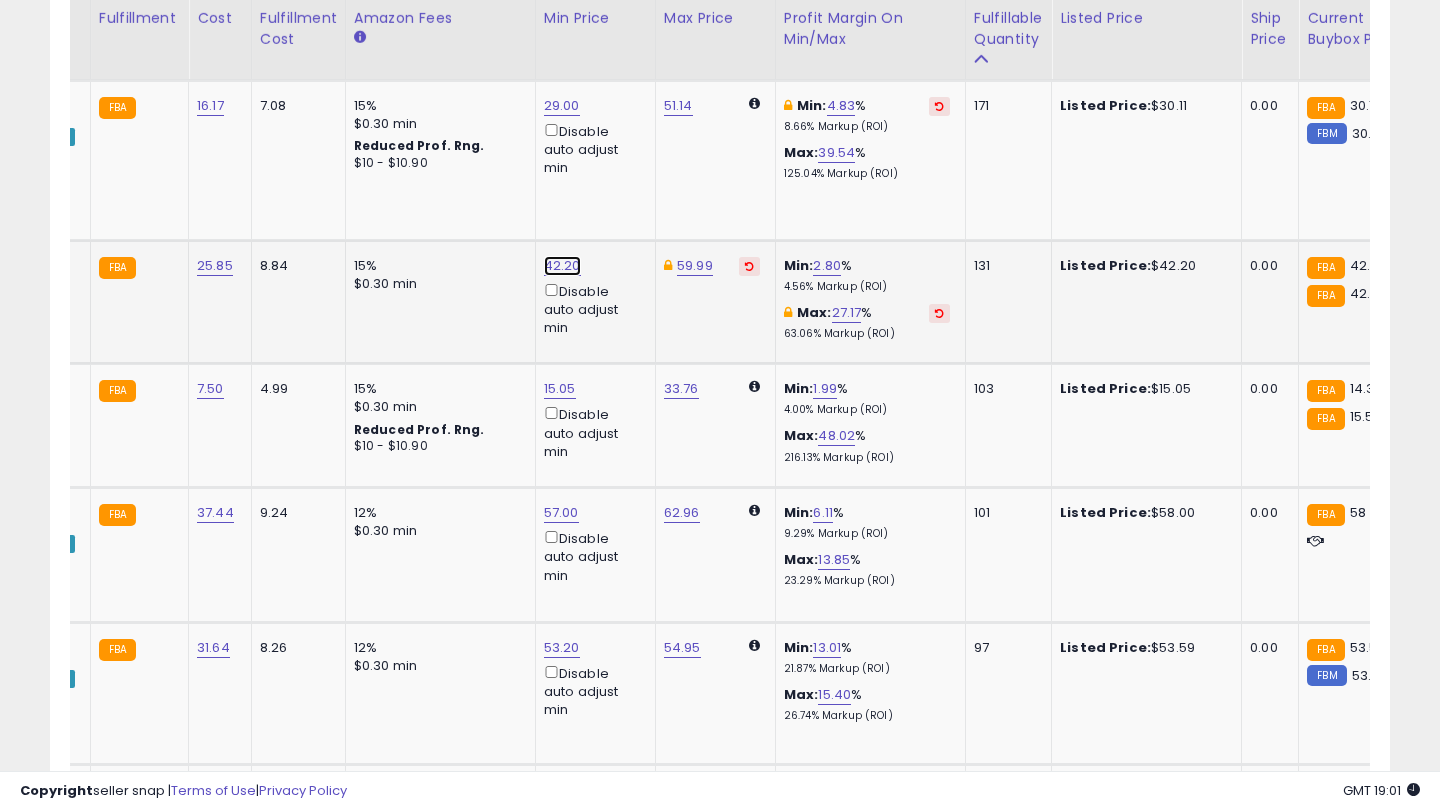 click on "42.20" at bounding box center (562, -637) 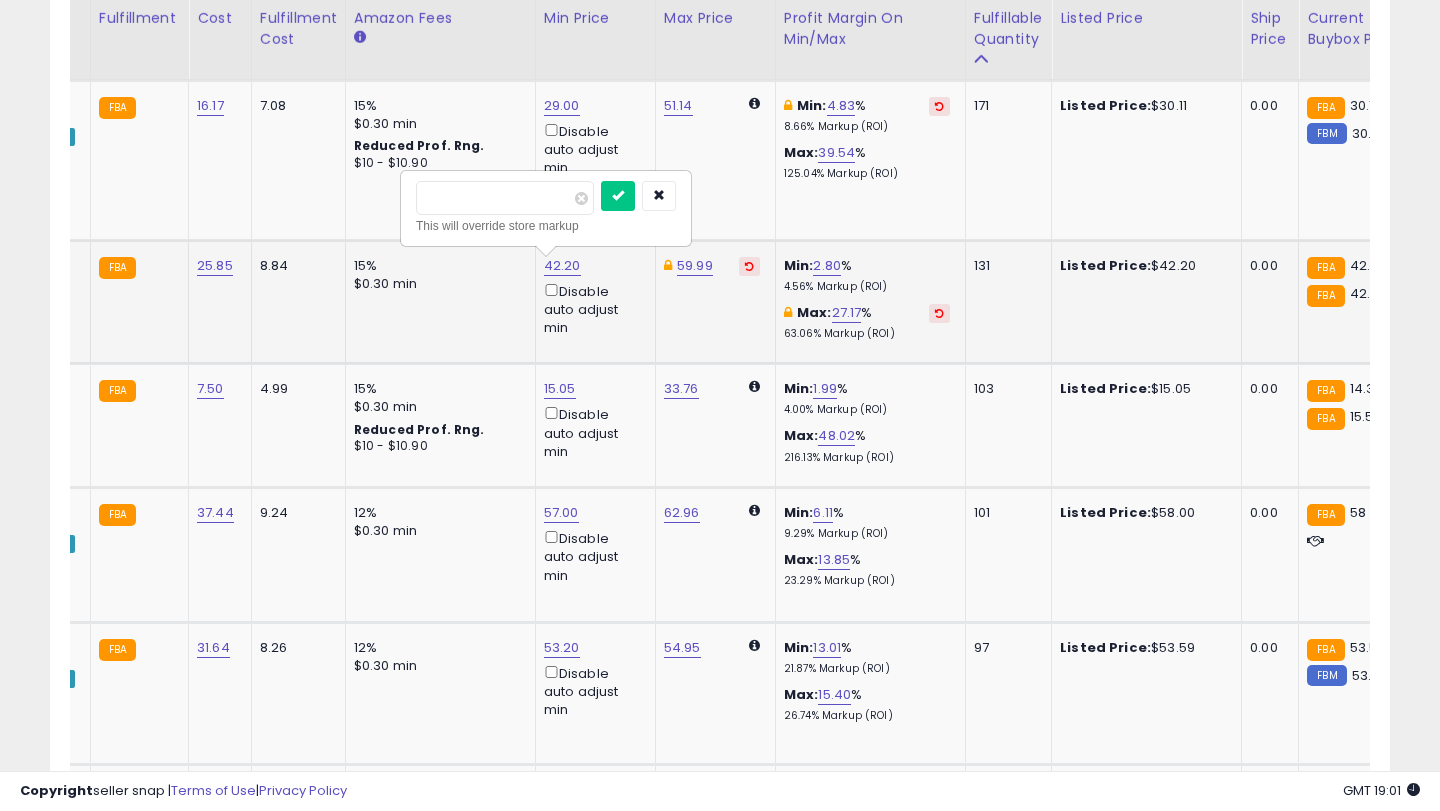 type on "**" 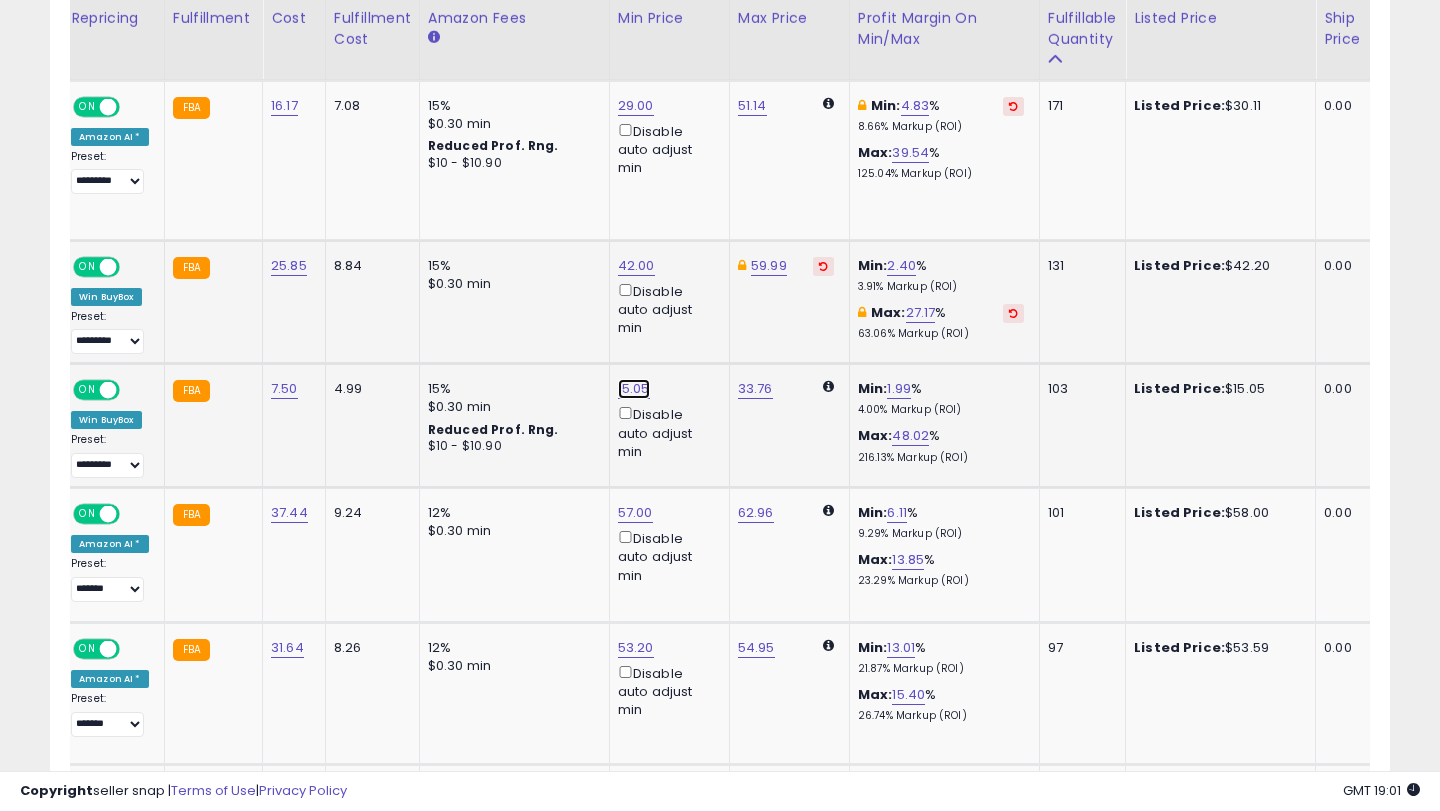 click on "15.05" at bounding box center (636, -637) 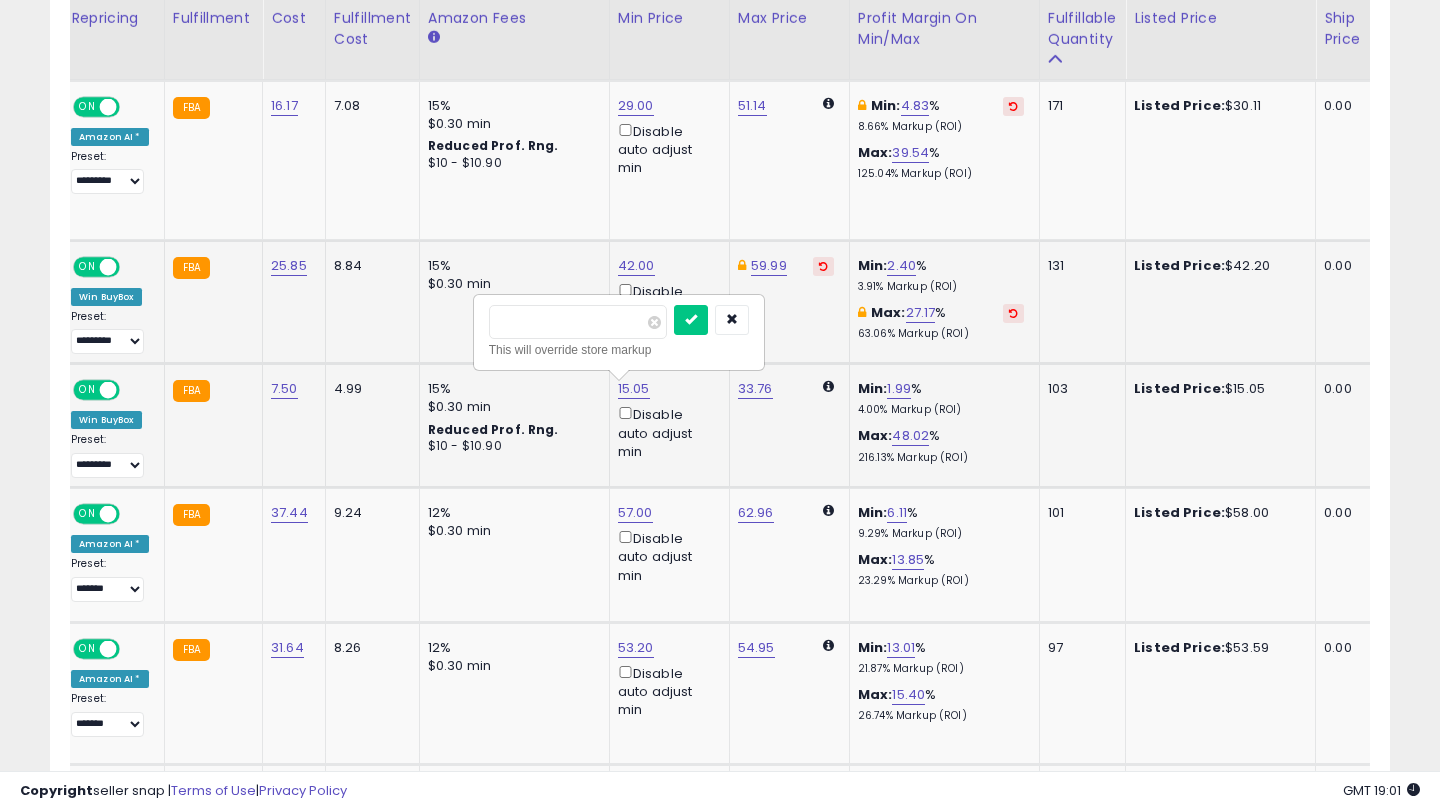 click on "*****" at bounding box center [578, 322] 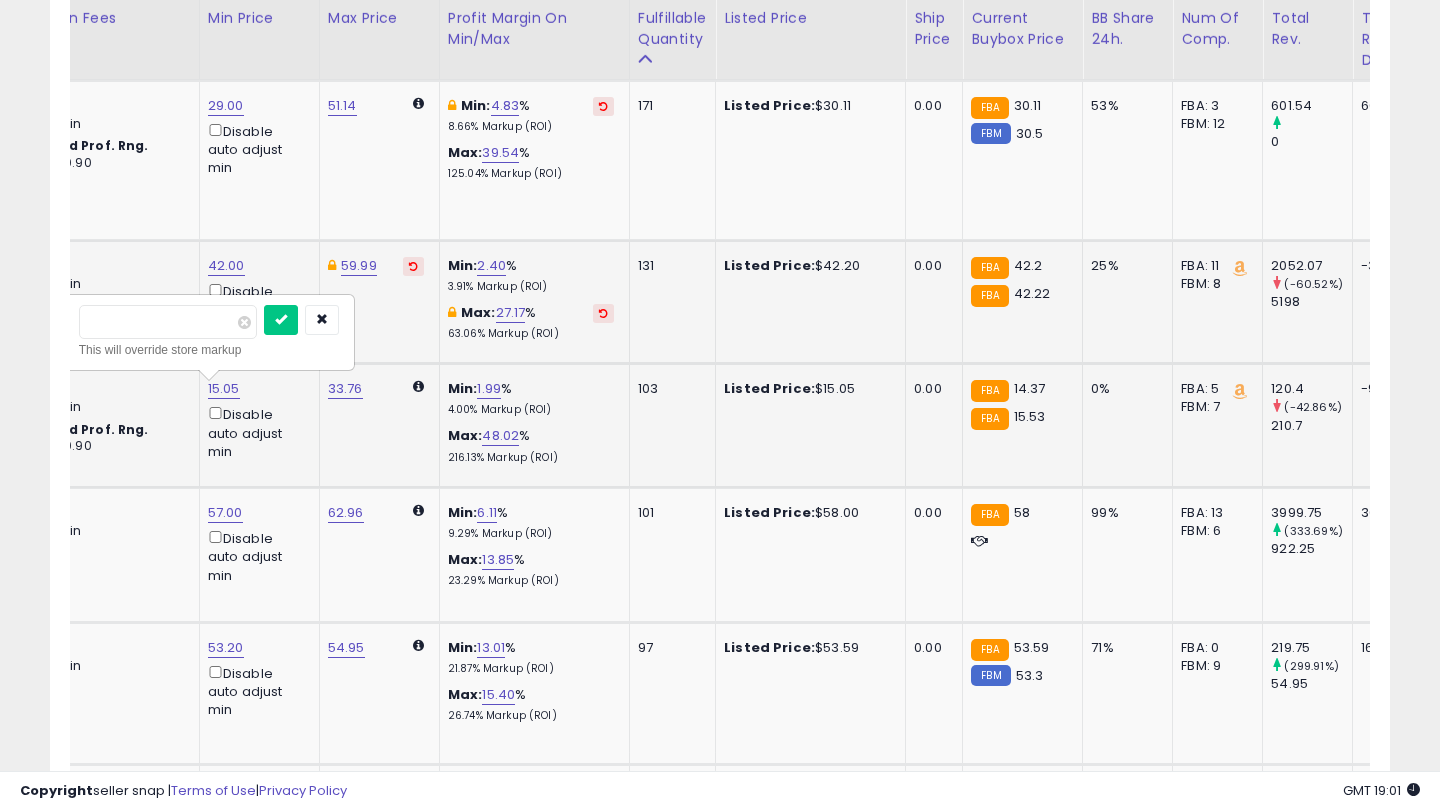 click at bounding box center [281, 320] 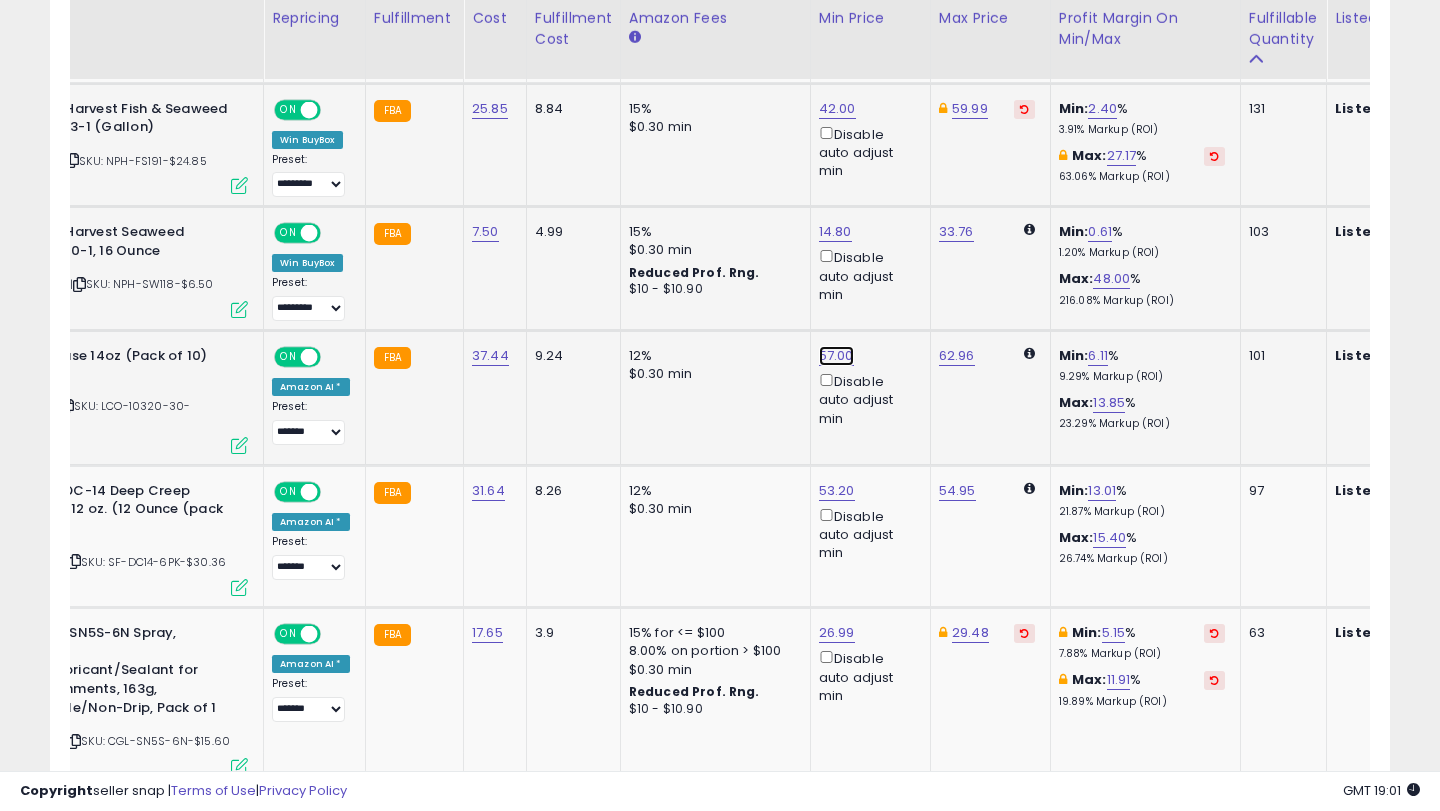 click on "57.00" at bounding box center (837, -794) 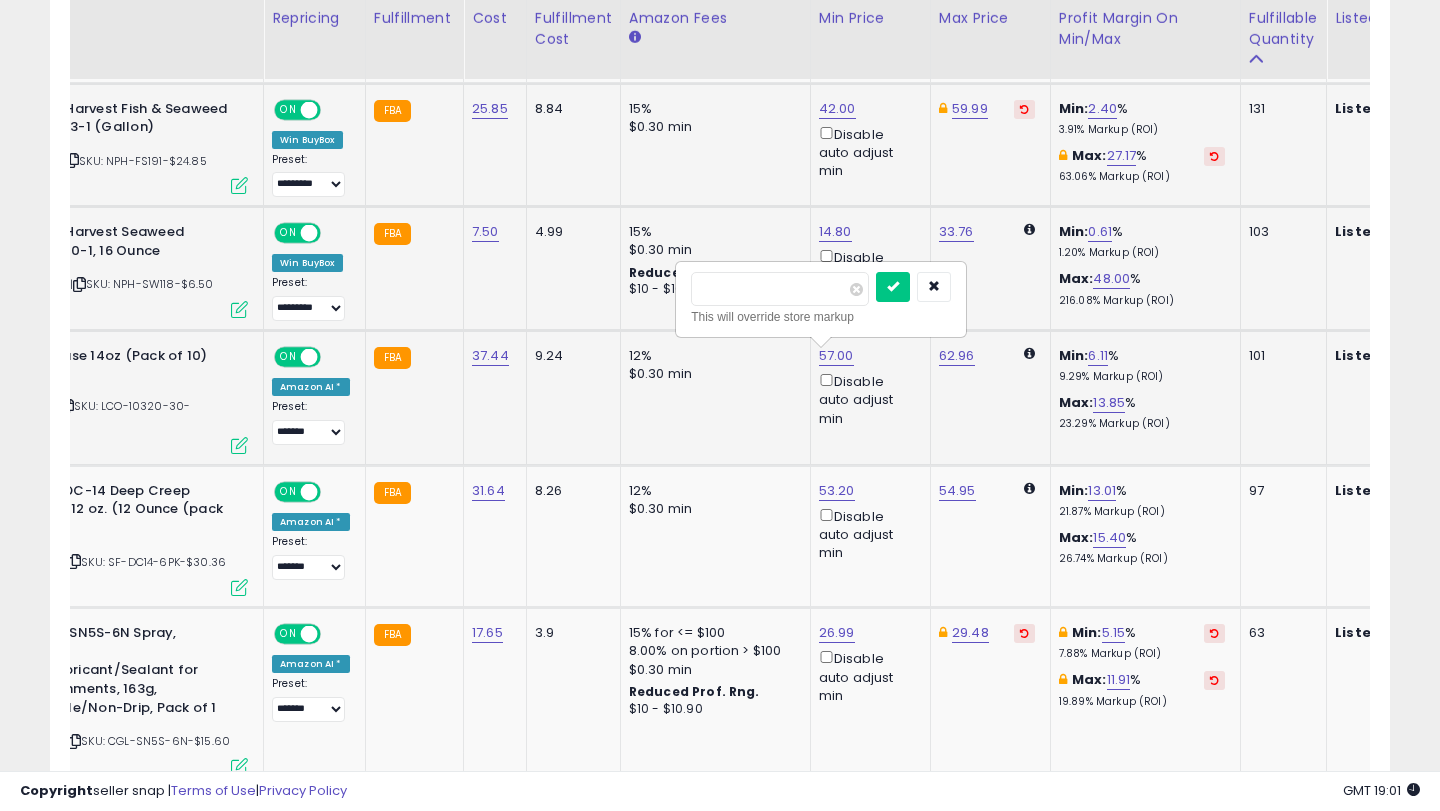 click on "*****" at bounding box center (780, 289) 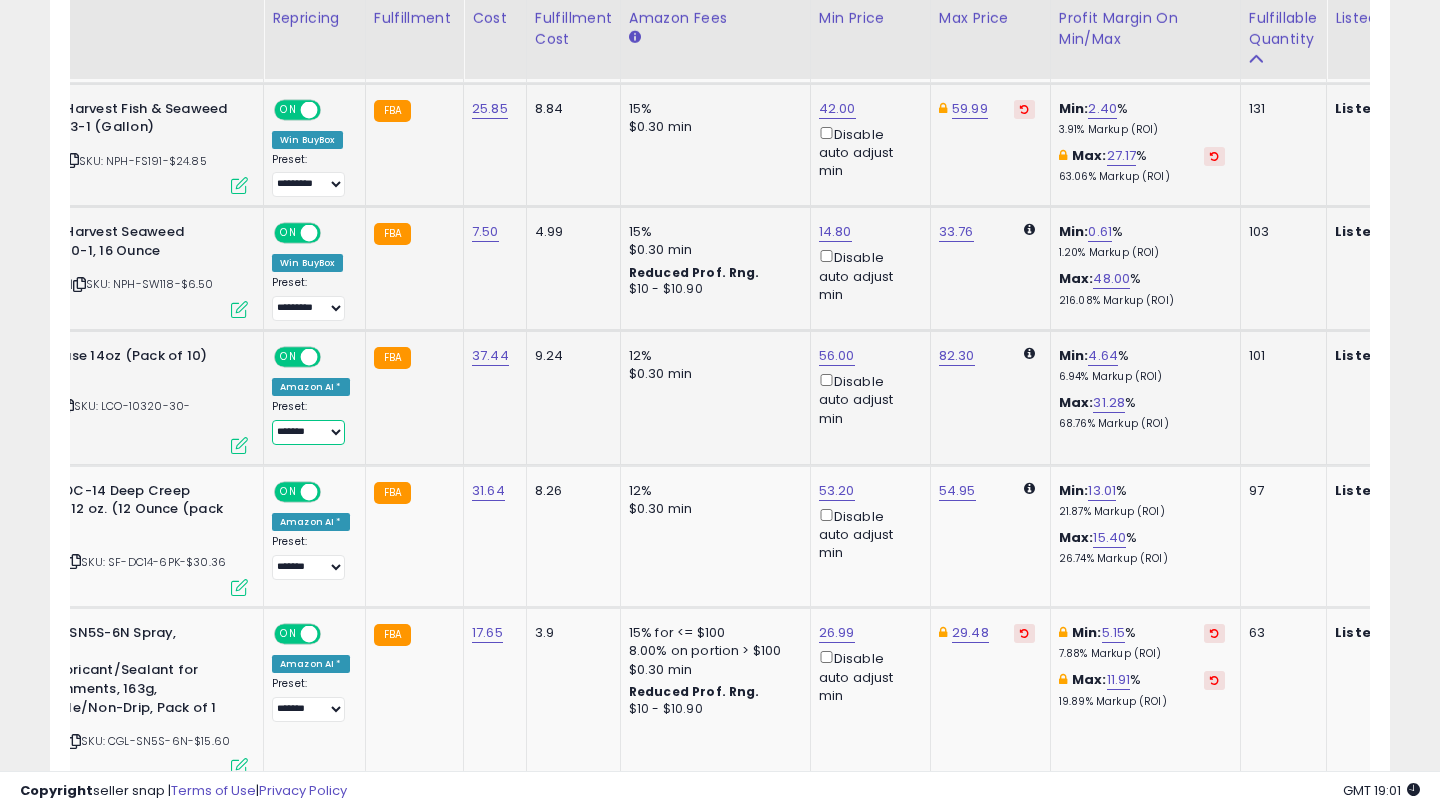click on "**** ****** ******* *********" at bounding box center [308, 432] 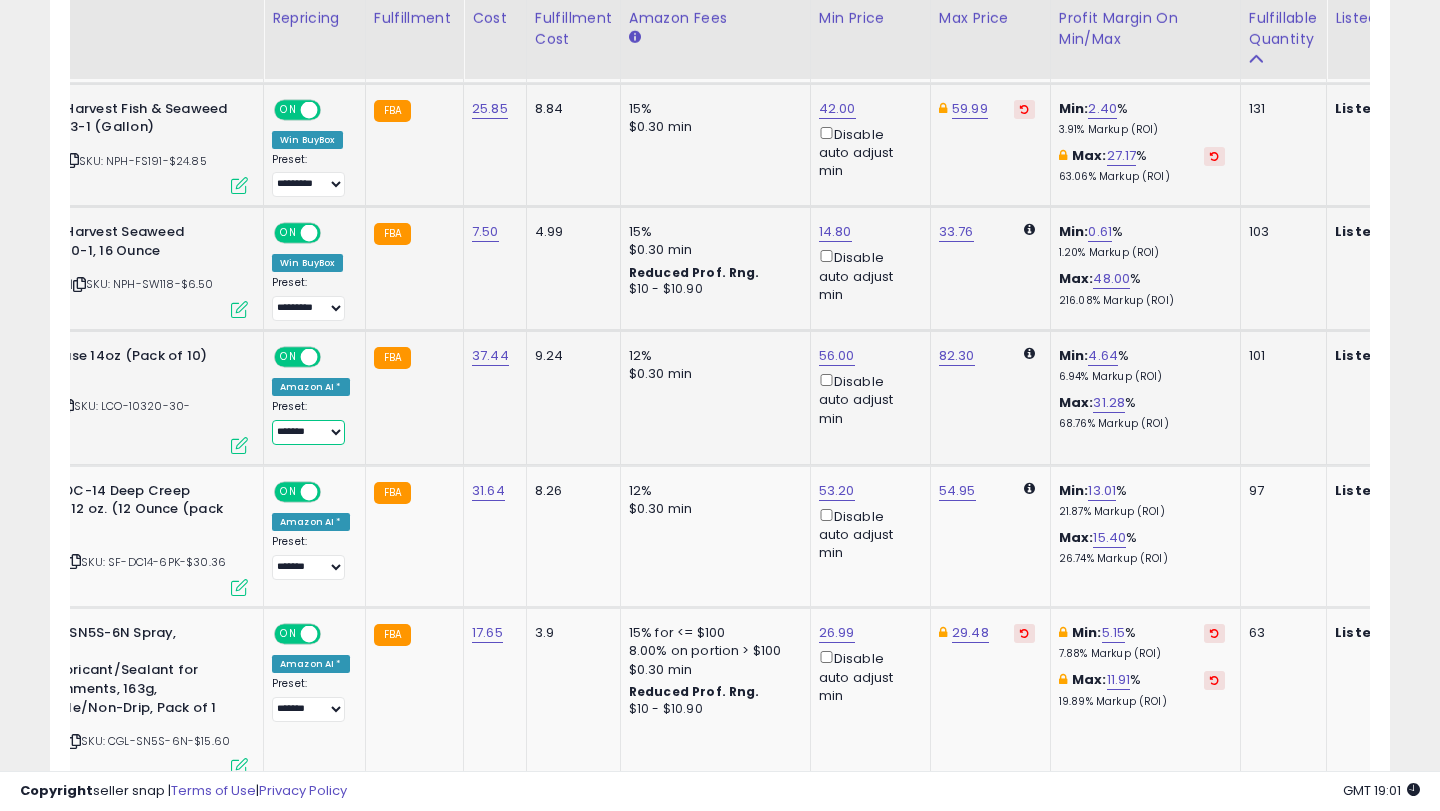select on "*********" 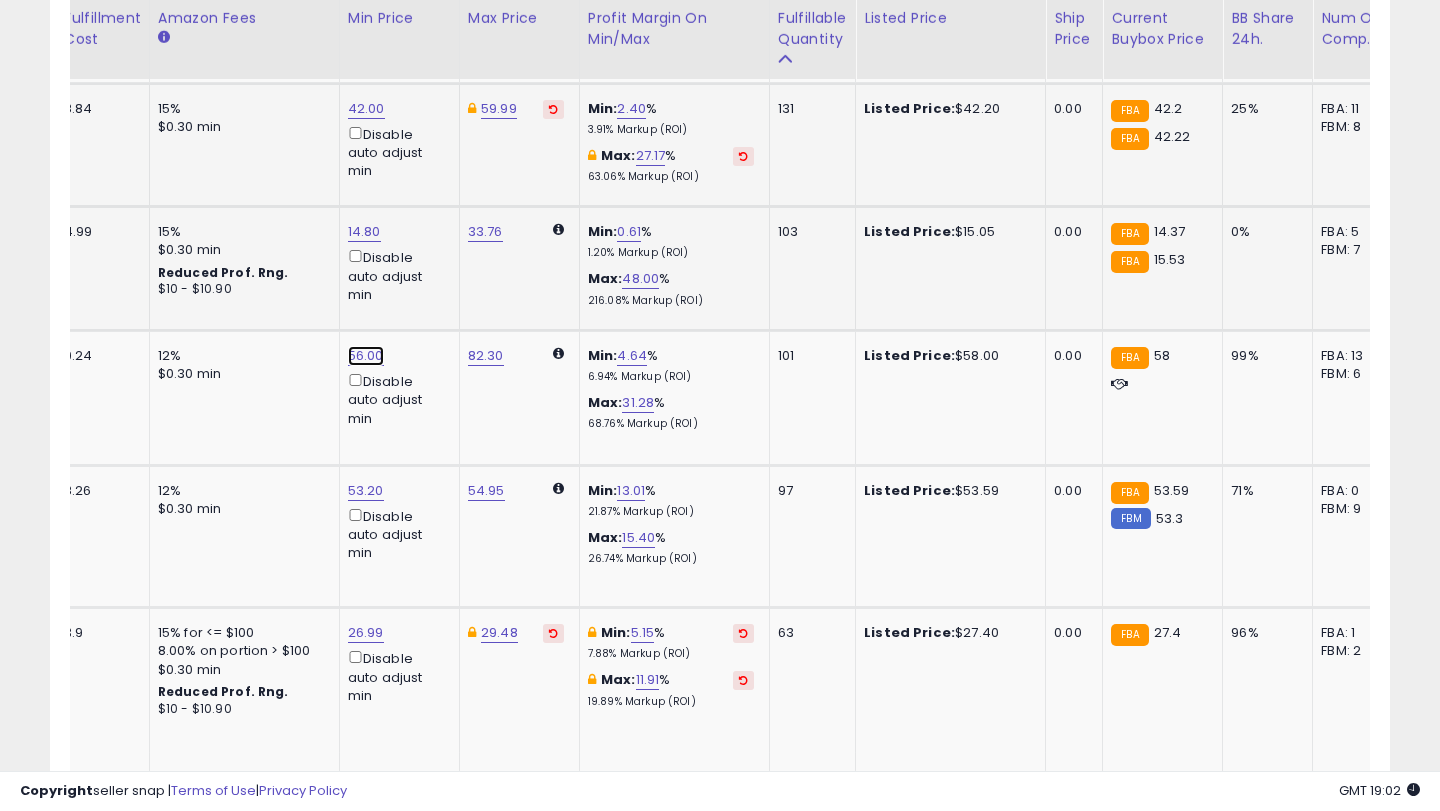 click on "56.00" at bounding box center [366, -794] 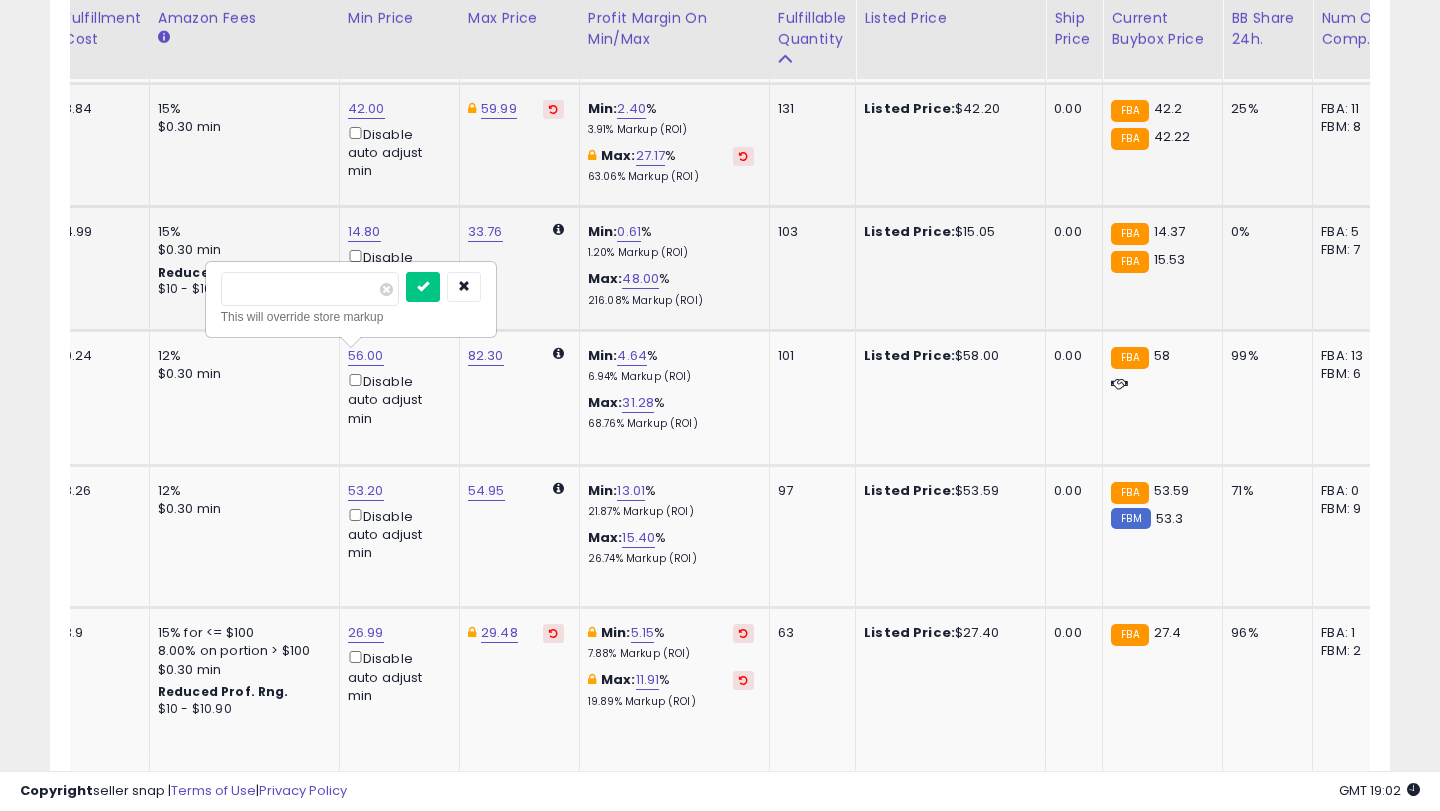 click on "*****" at bounding box center (310, 289) 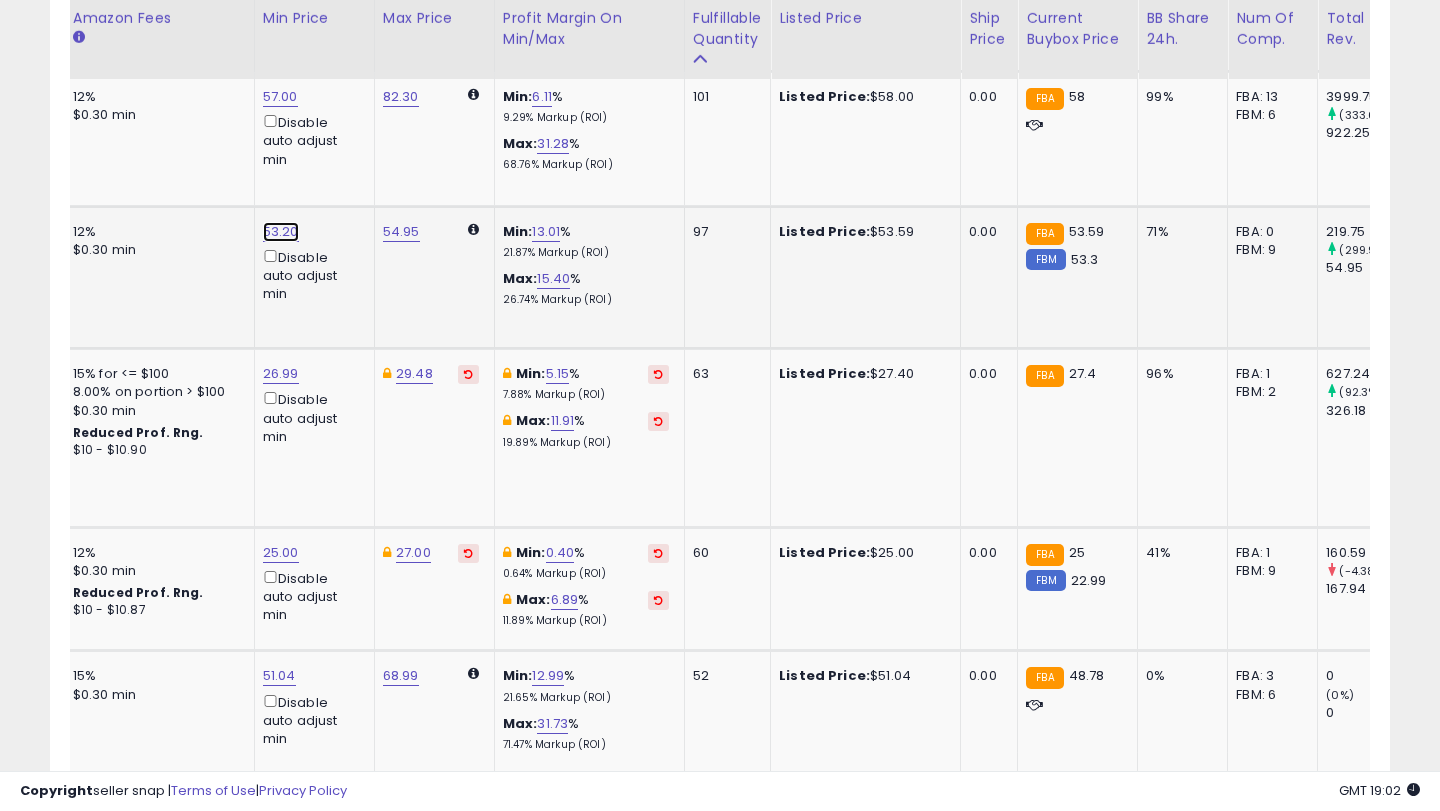 click on "53.20" at bounding box center [281, -1053] 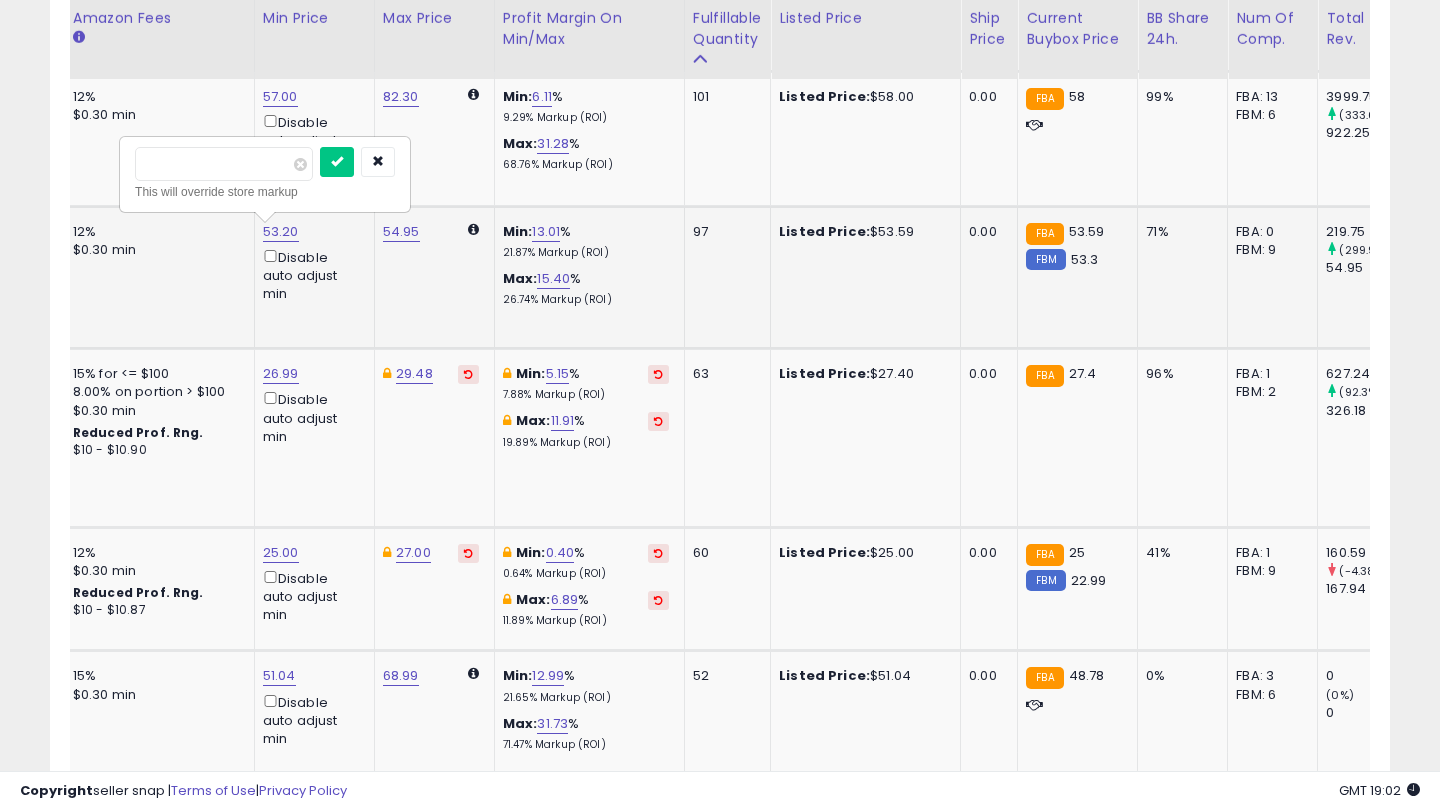 click on "*****" at bounding box center (224, 164) 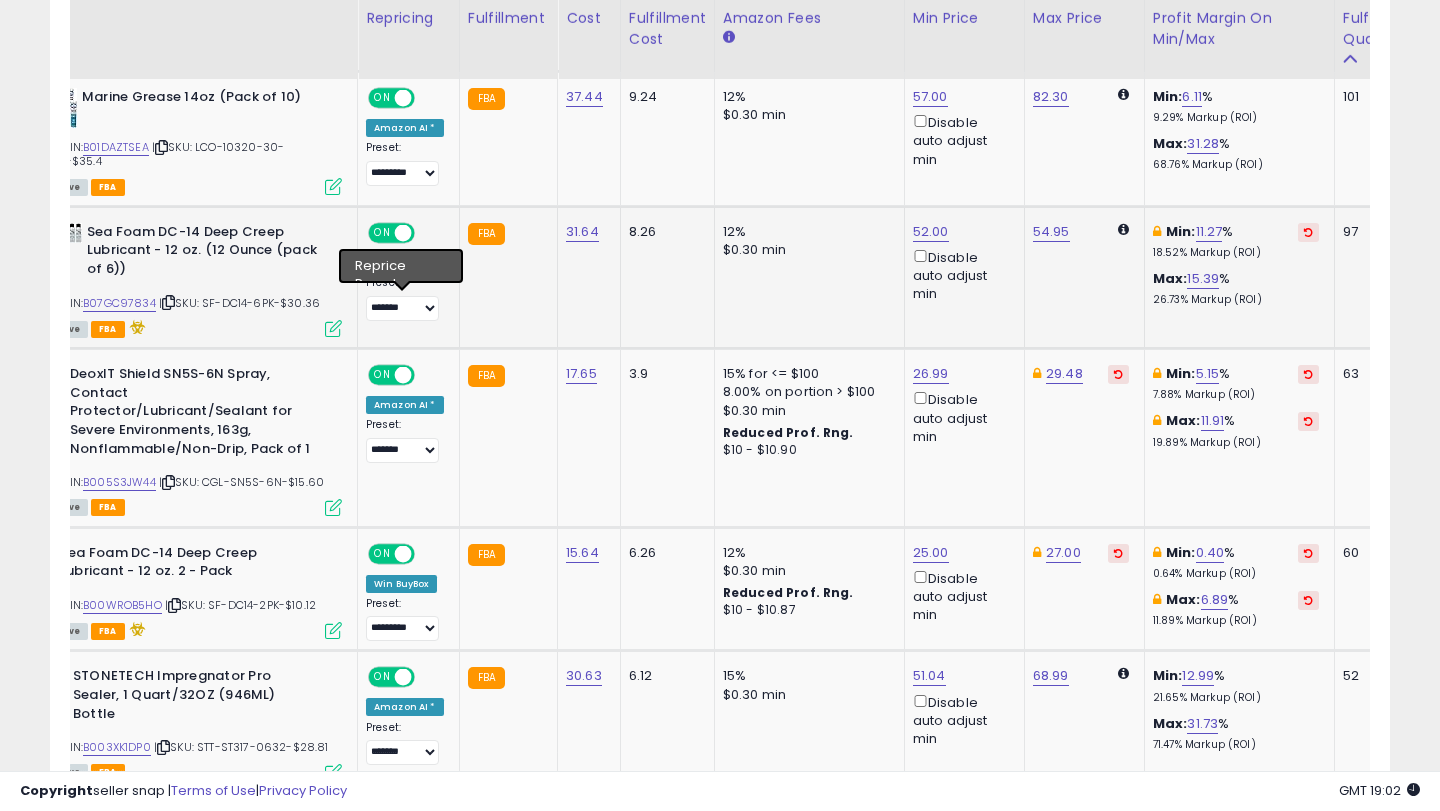 click on "ON   OFF Amazon AI * Preset:
**** ****** ******* ********* Success
Error" 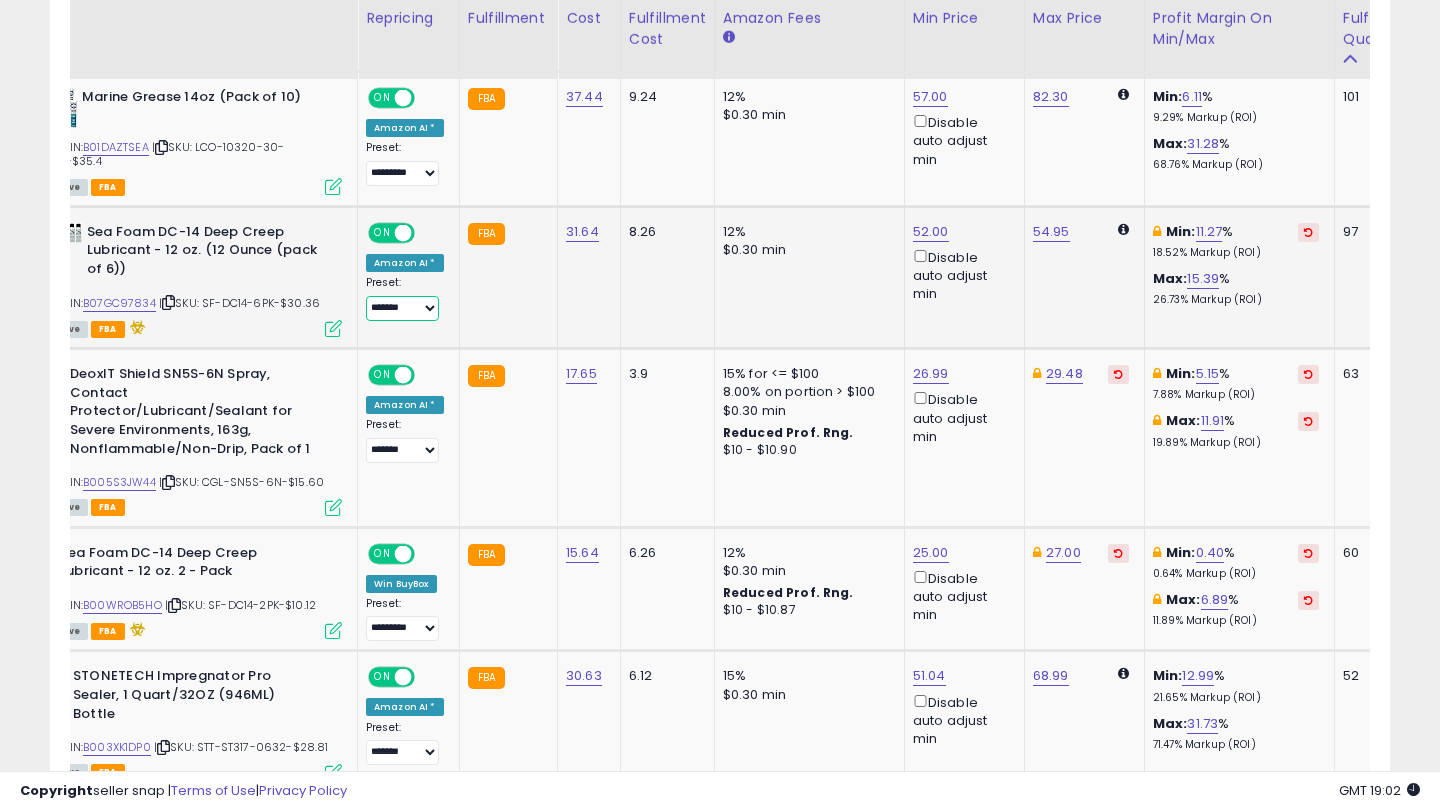click on "**** ****** ******* *********" at bounding box center [402, 308] 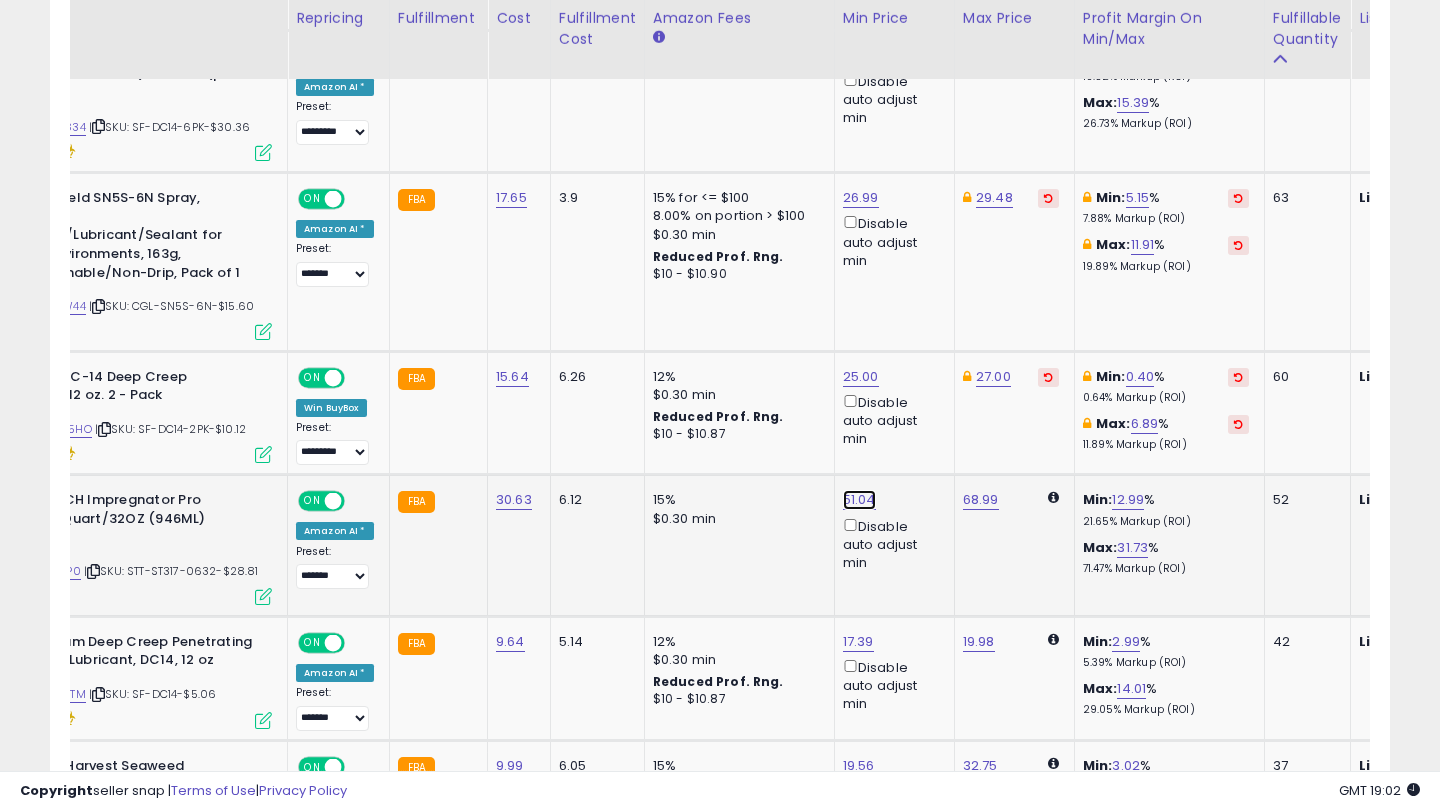 click on "51.04" at bounding box center [861, -1229] 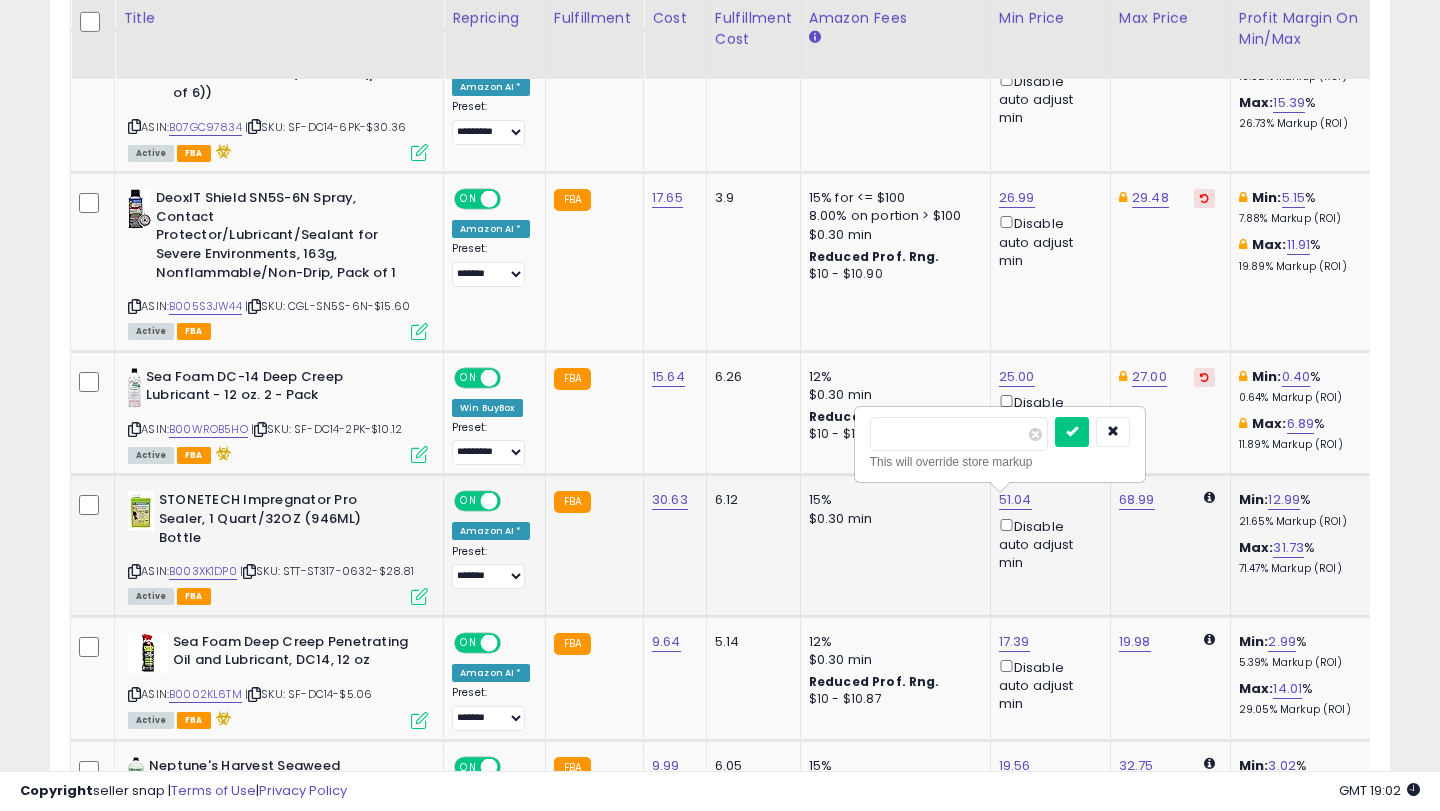 click on "*****" at bounding box center [959, 434] 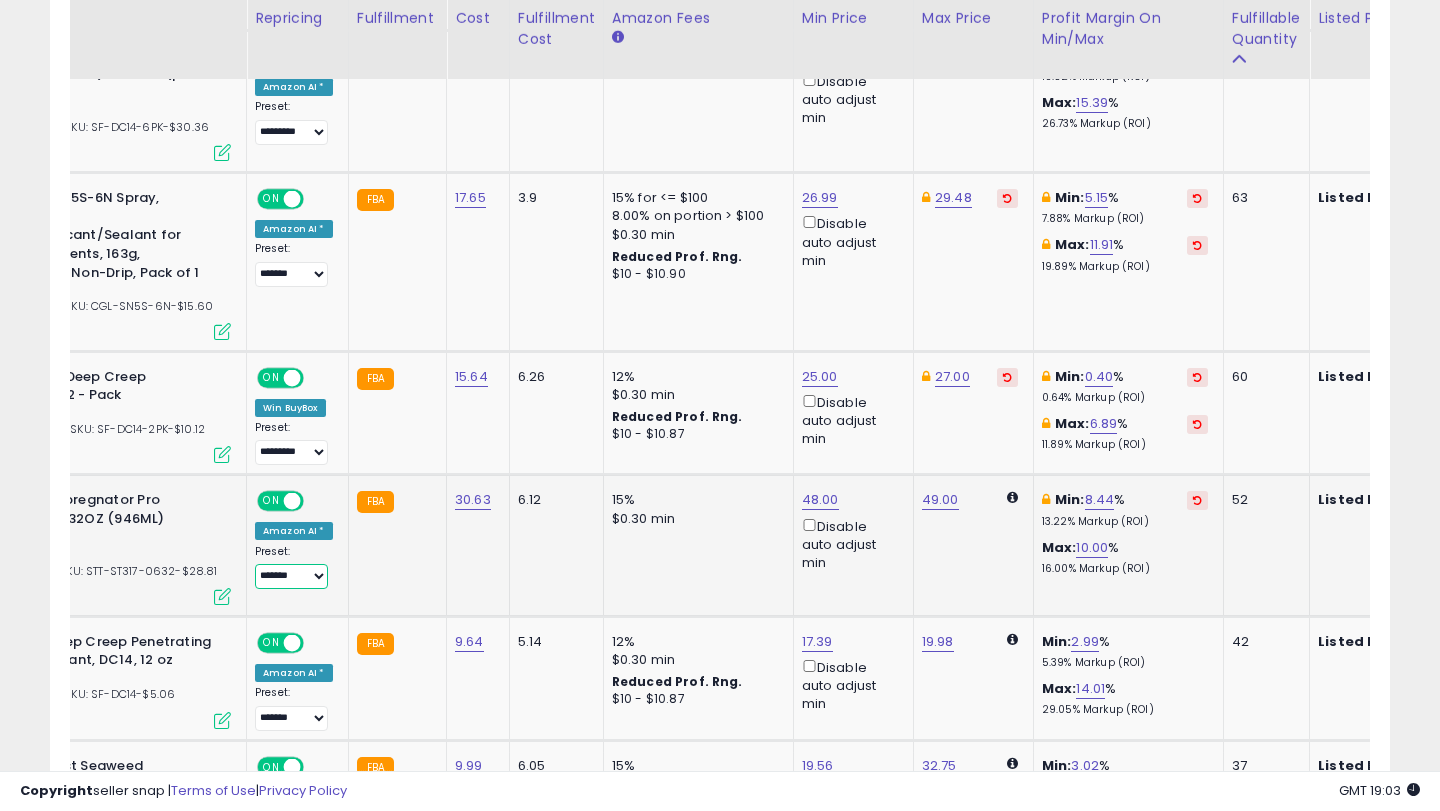 click on "**** ****** ******* *********" at bounding box center [291, 576] 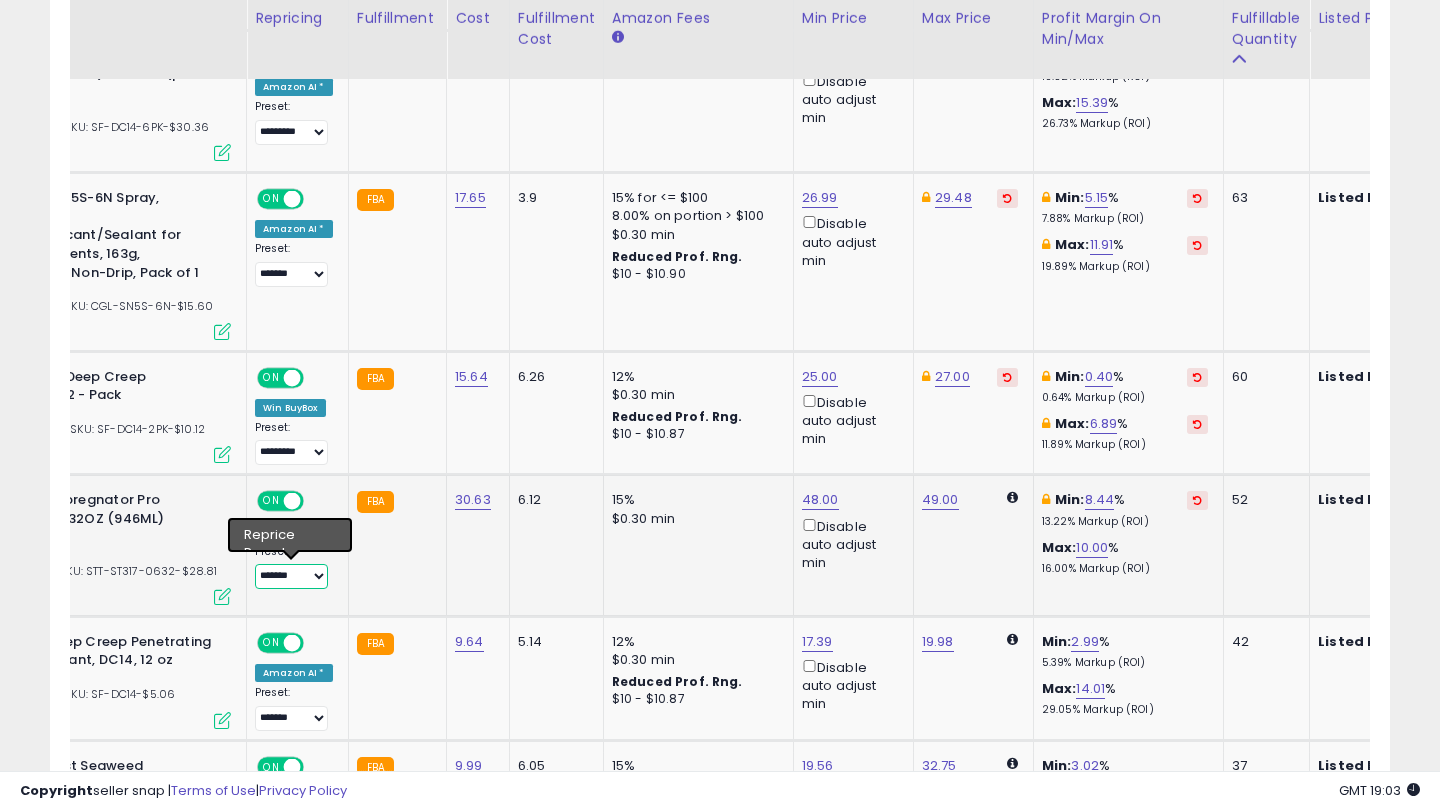 select on "*********" 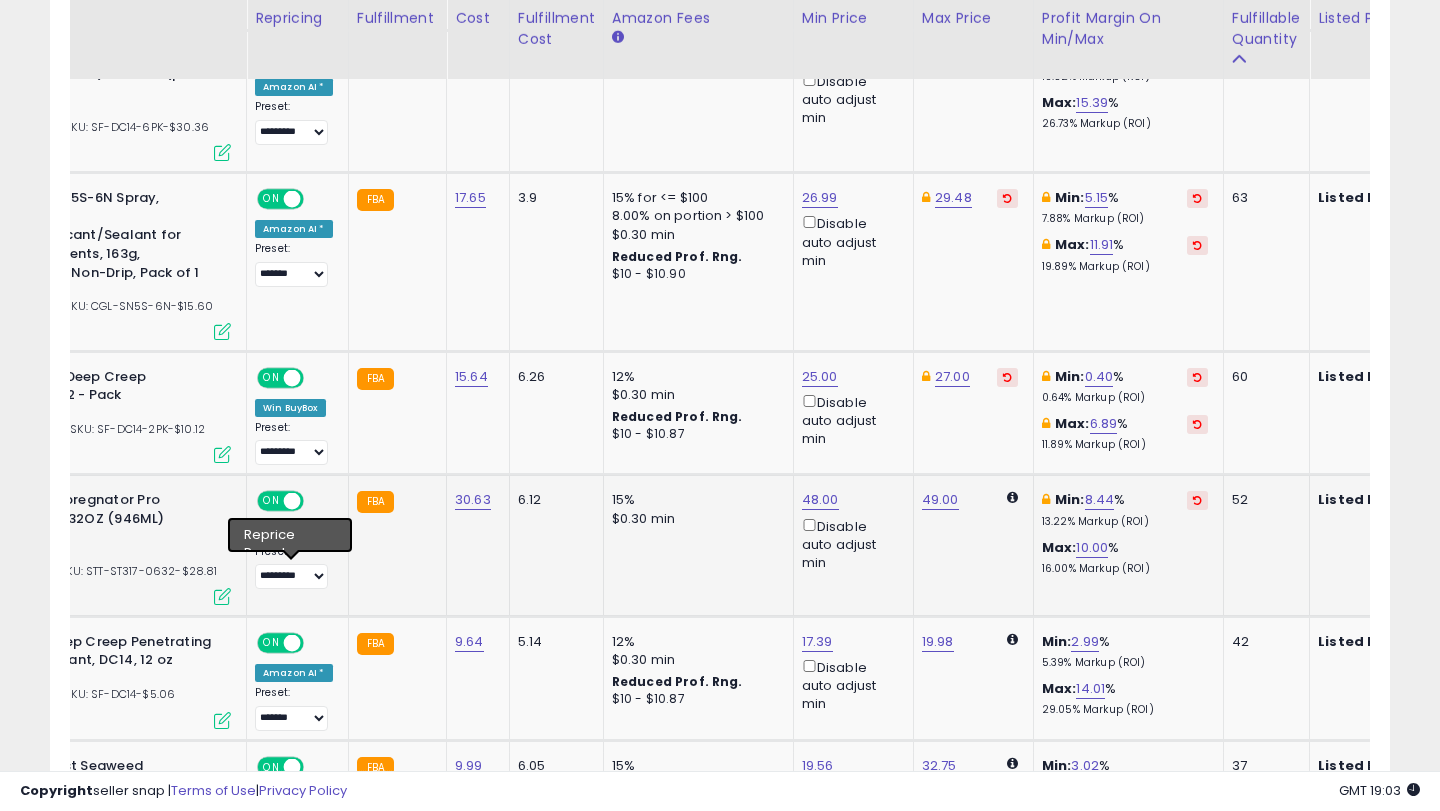 click on "30.63" 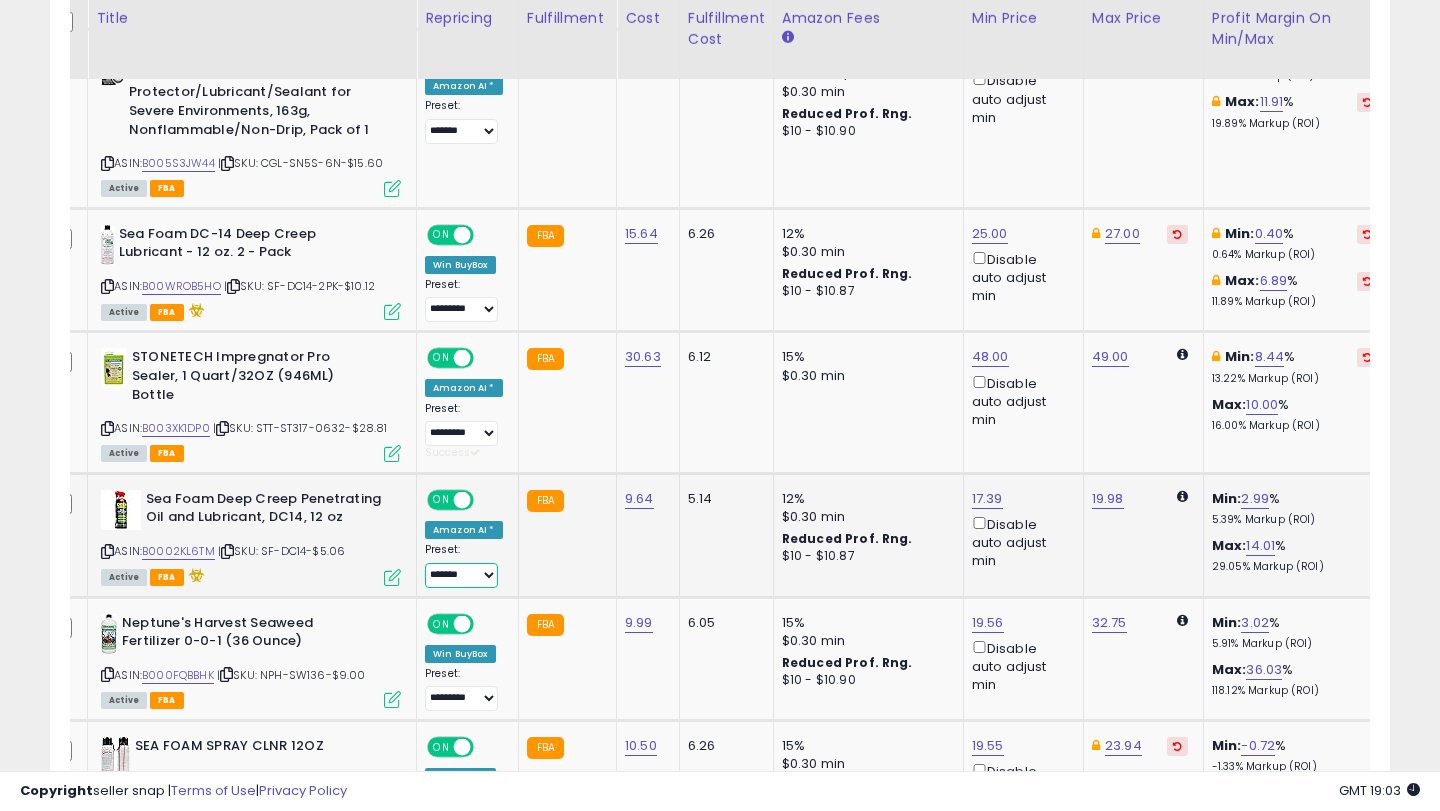click on "**** ****** ******* *********" at bounding box center [461, 575] 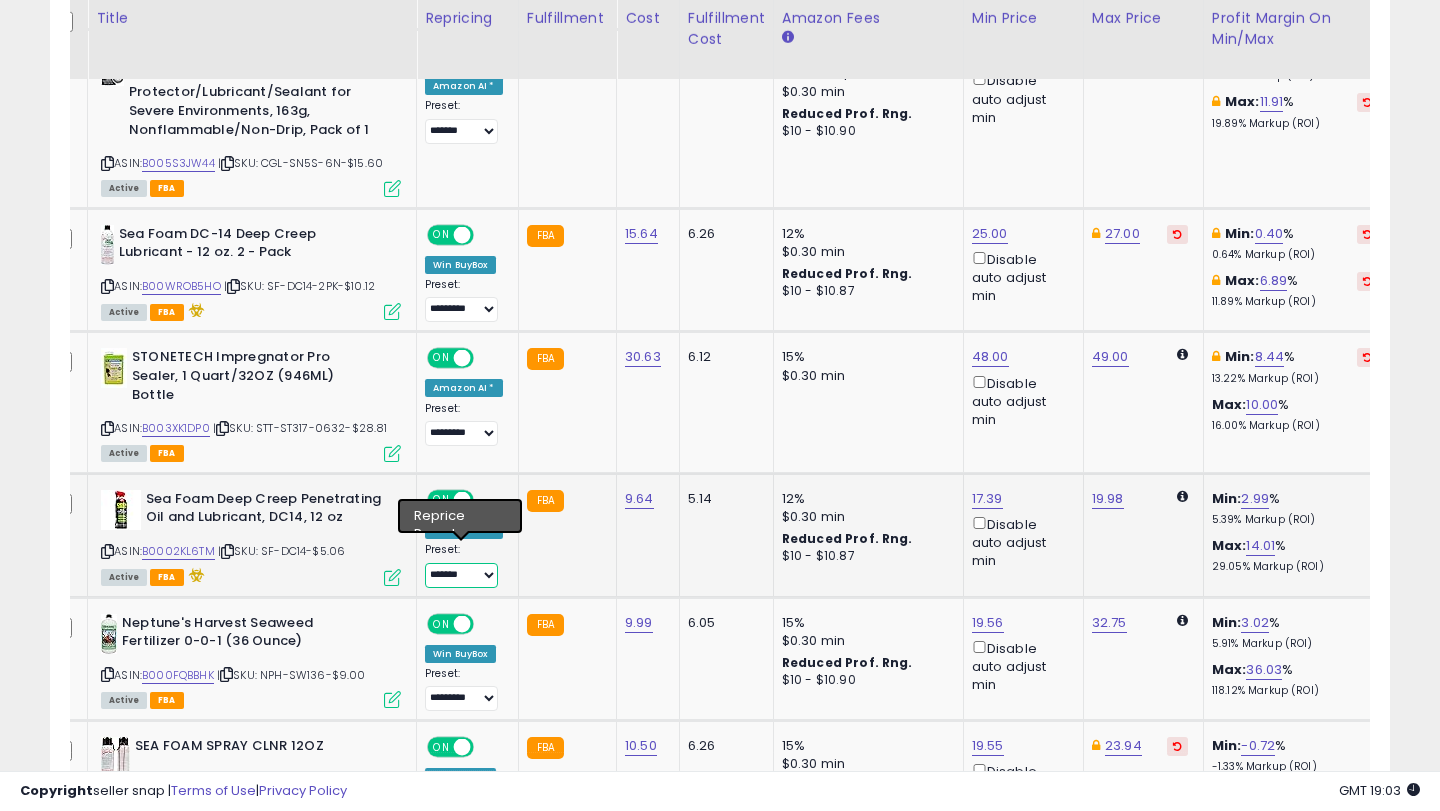 select on "*********" 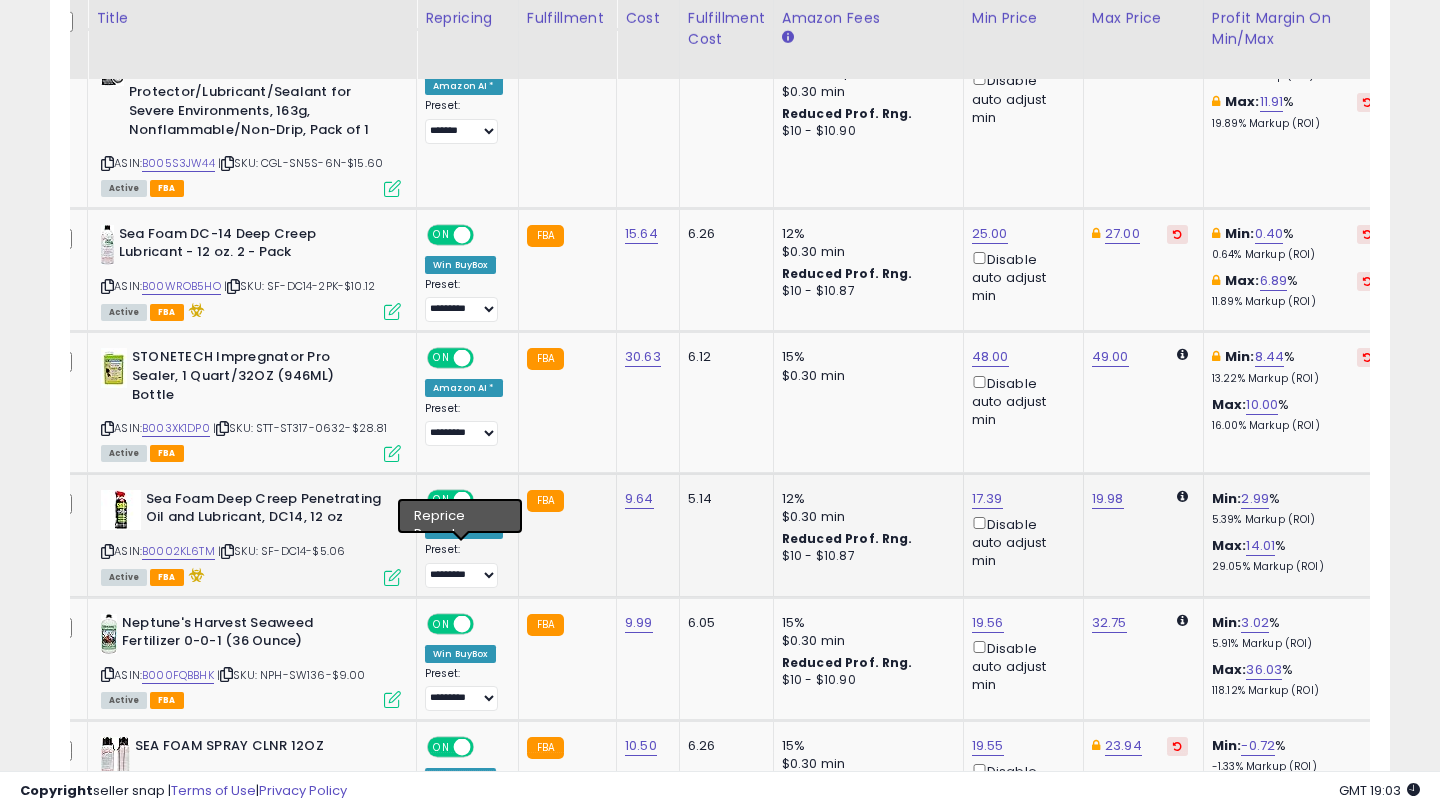 click on "FBA" 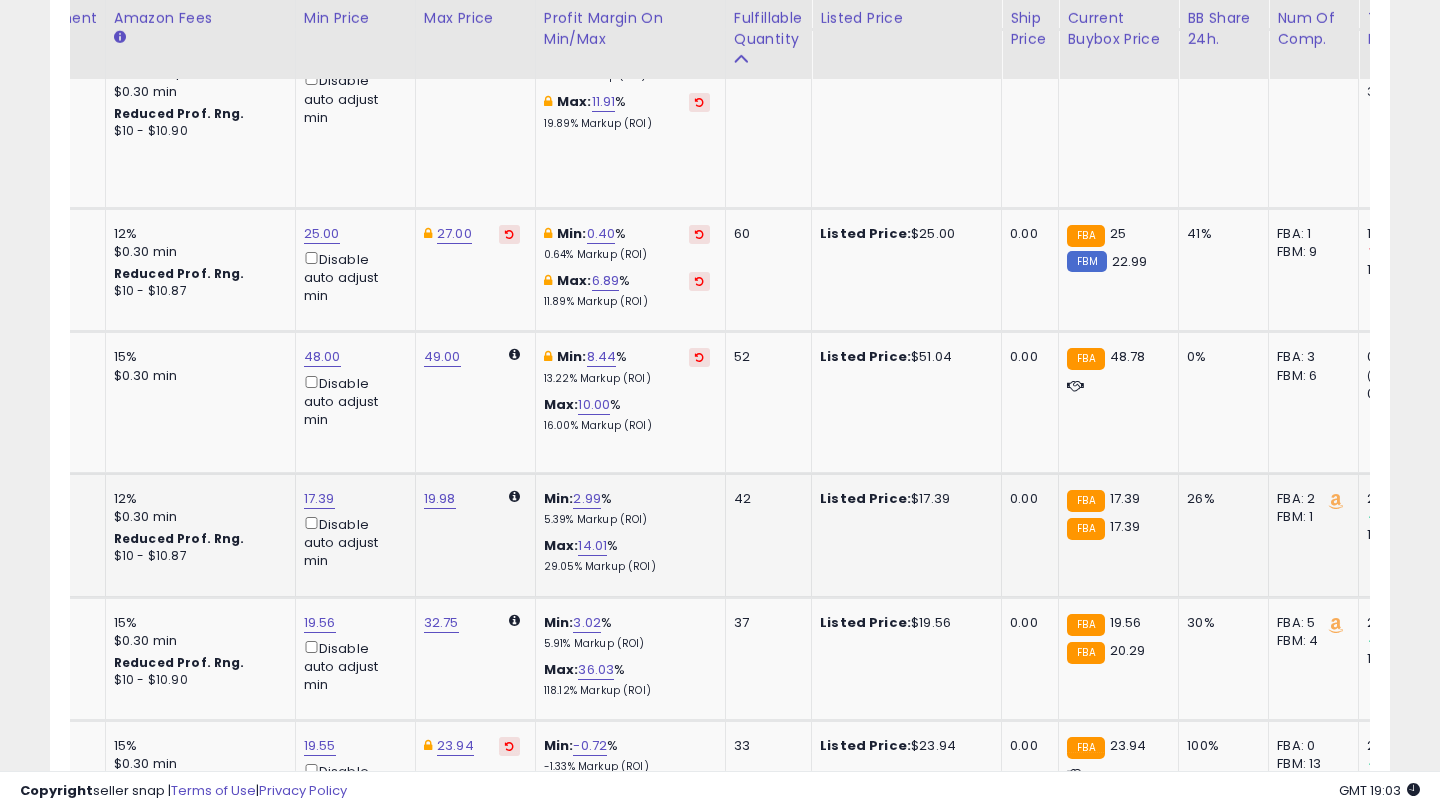 click on "17.39  Disable auto adjust min" 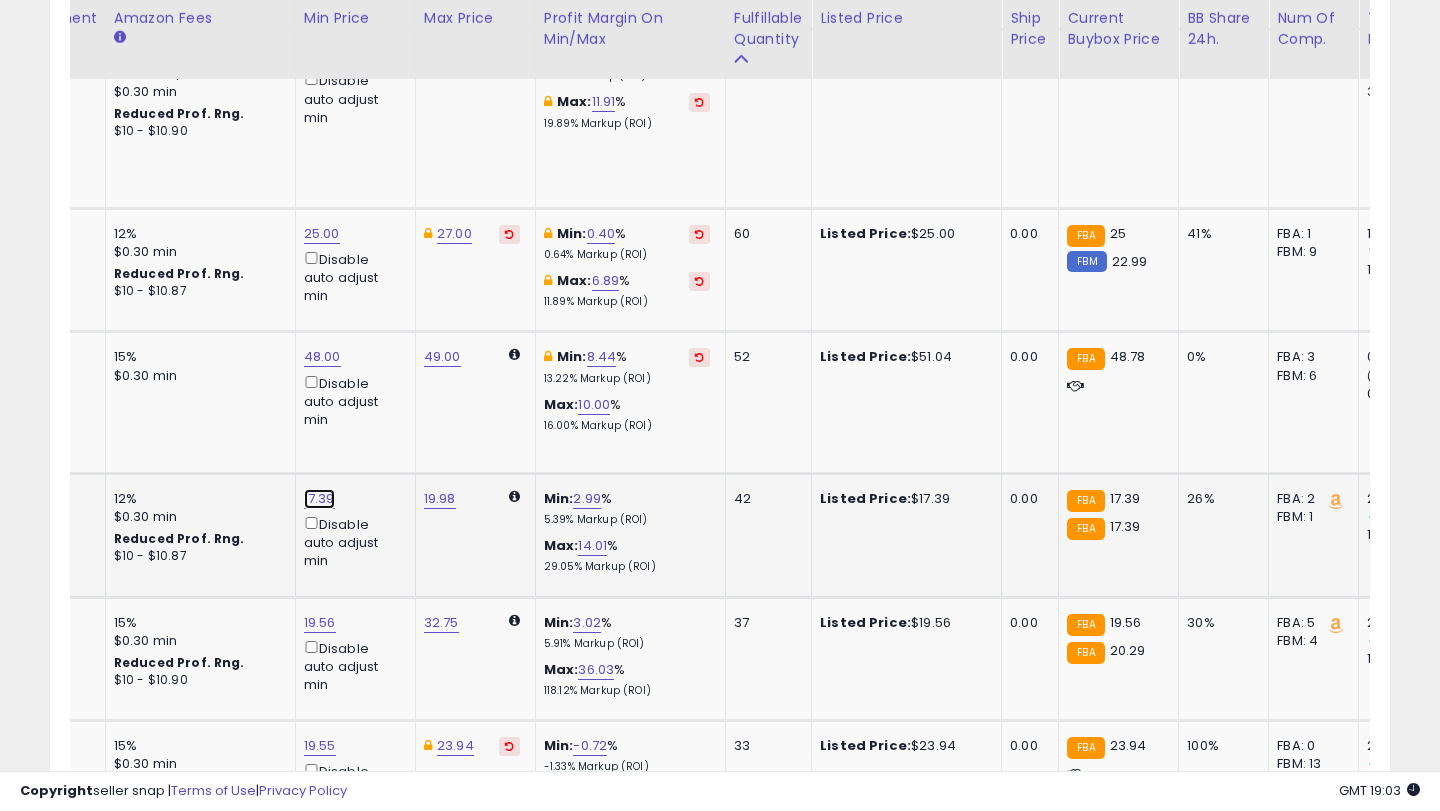 click on "17.39" at bounding box center [322, -1372] 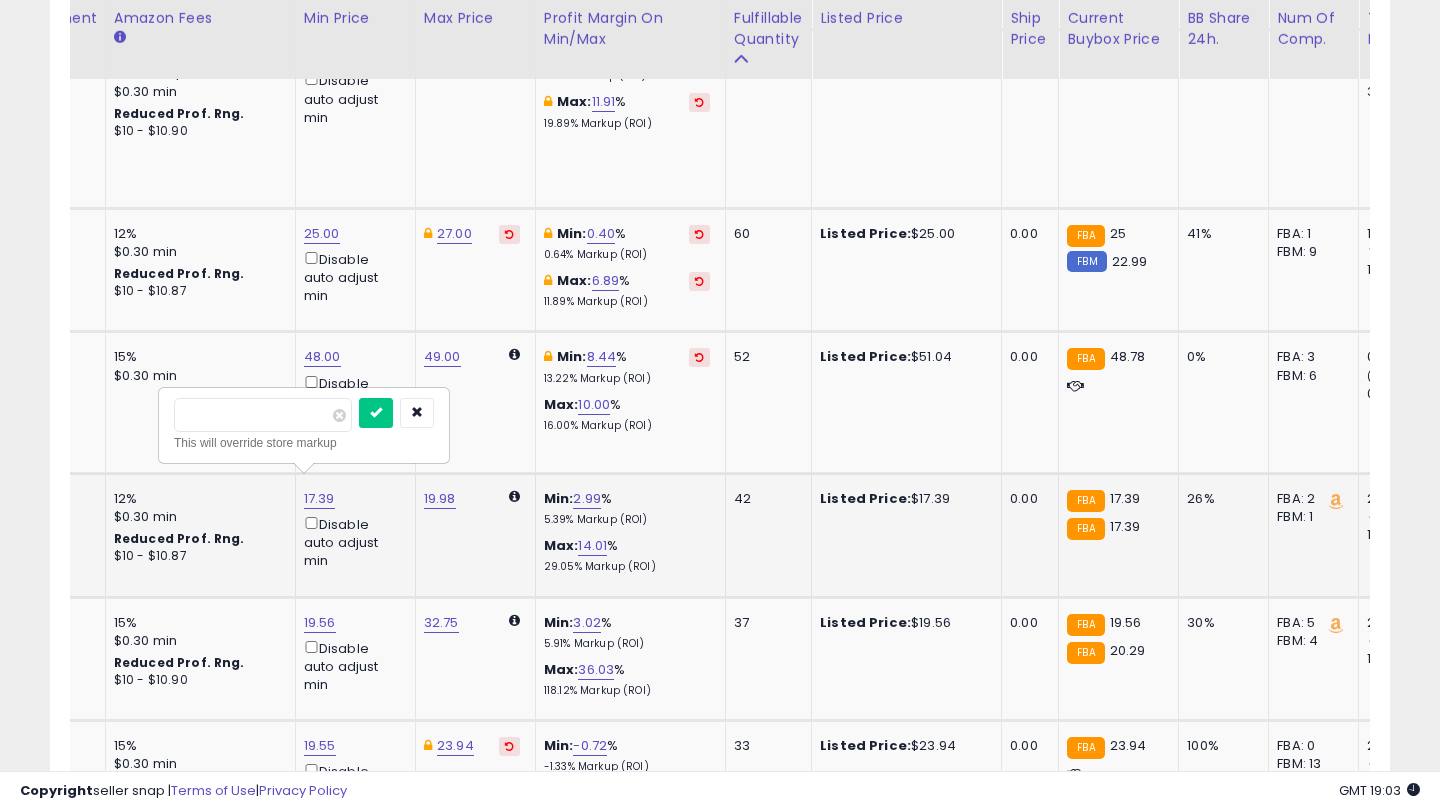 type on "**" 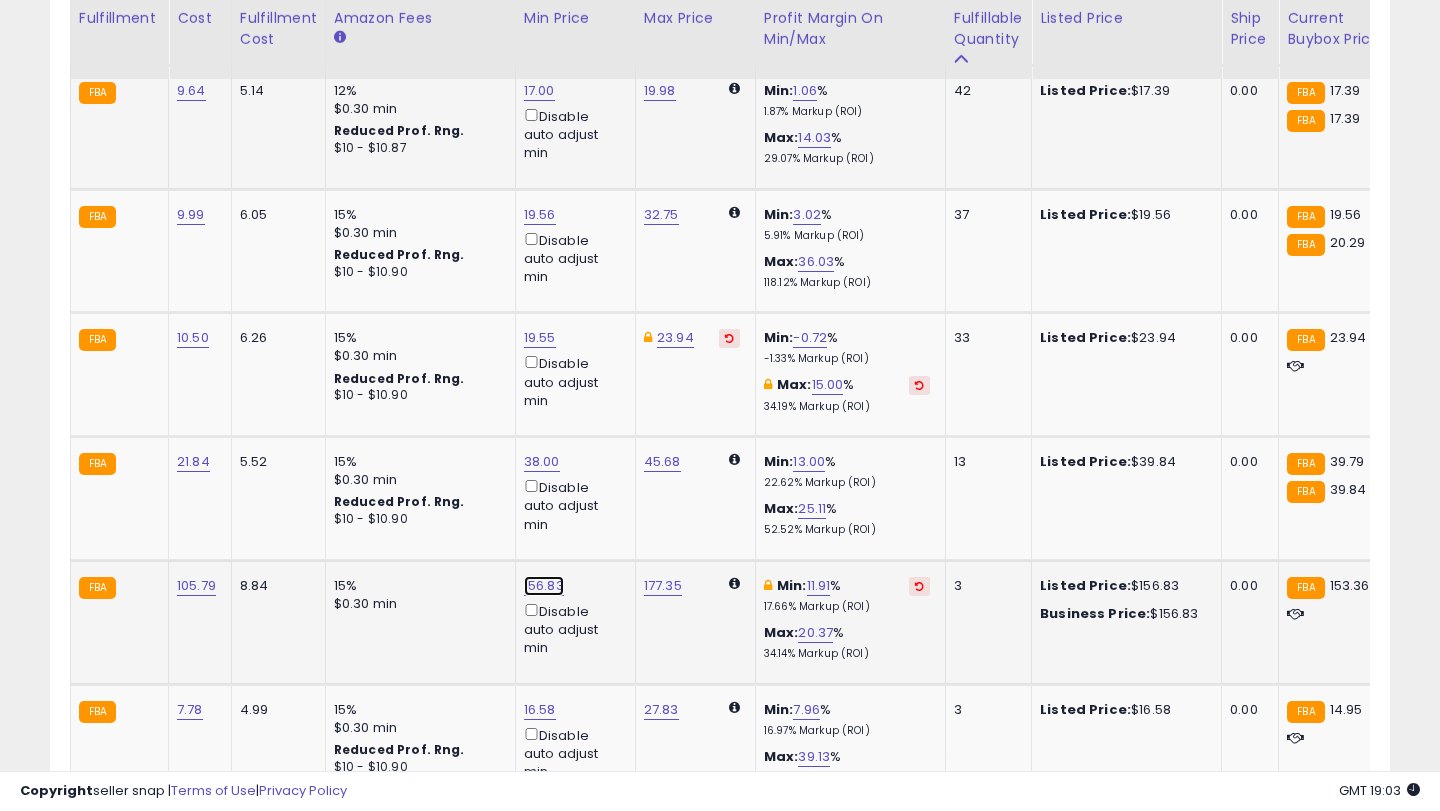 click on "156.83" at bounding box center [542, -1780] 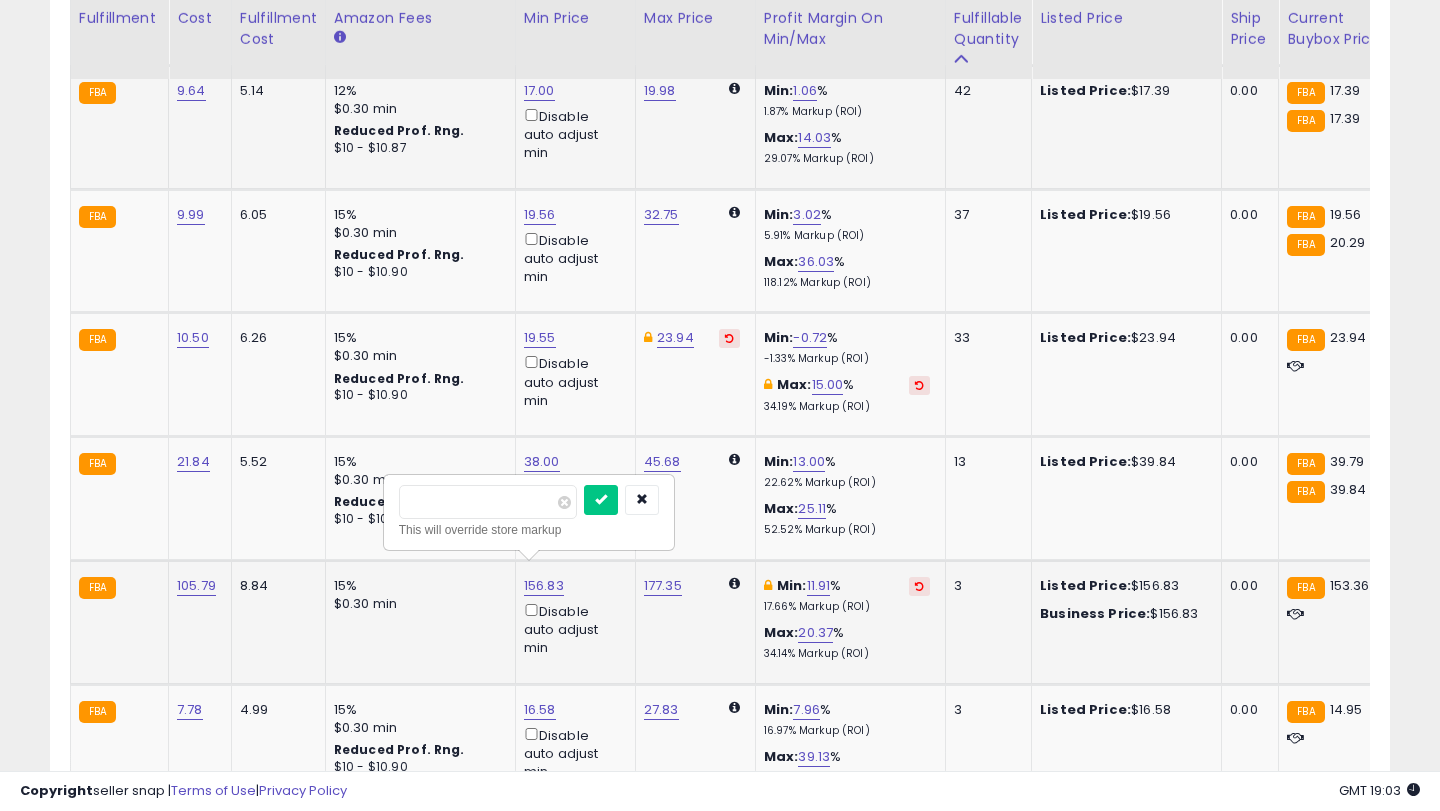 click on "******" at bounding box center (488, 502) 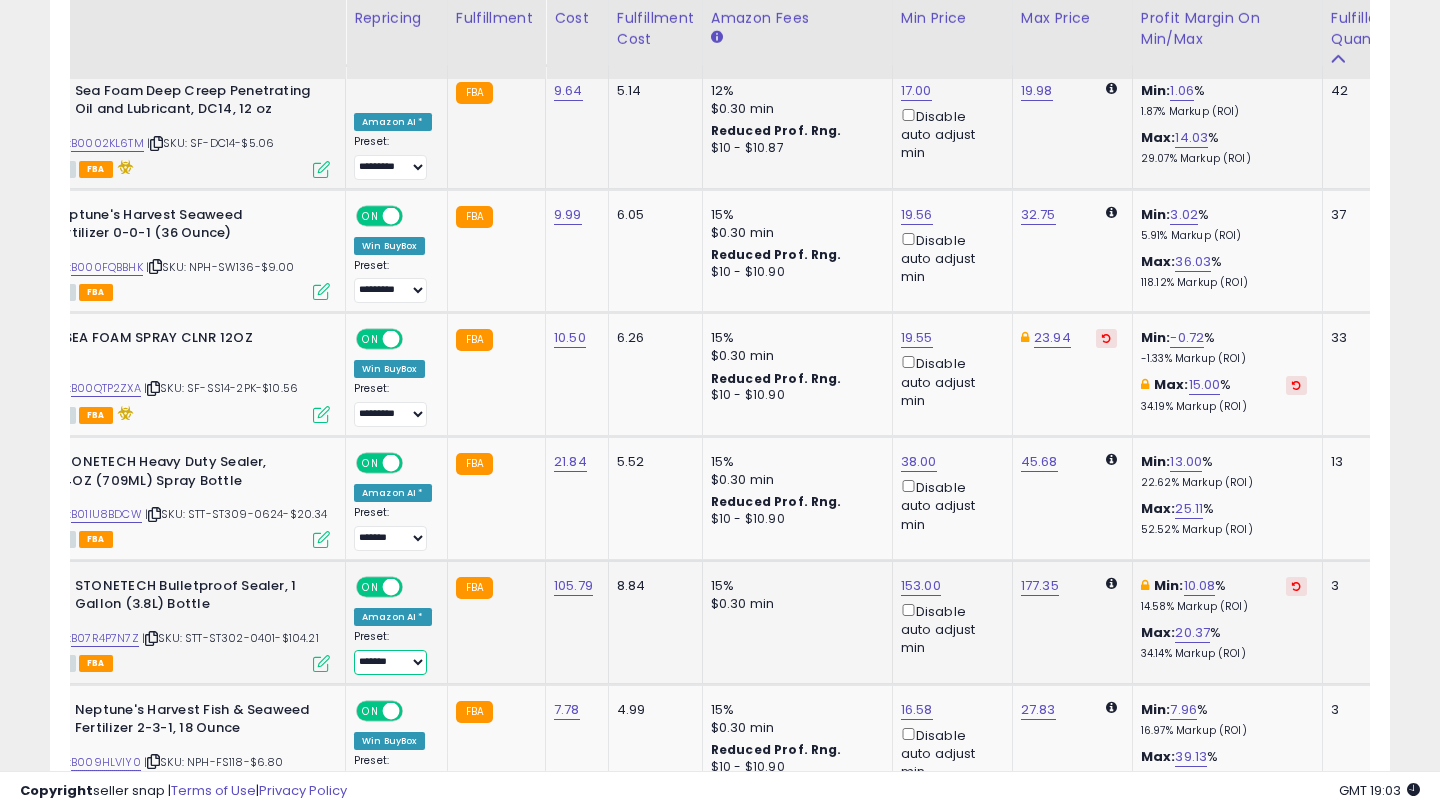 click on "**** ****** ******* *********" at bounding box center (390, 662) 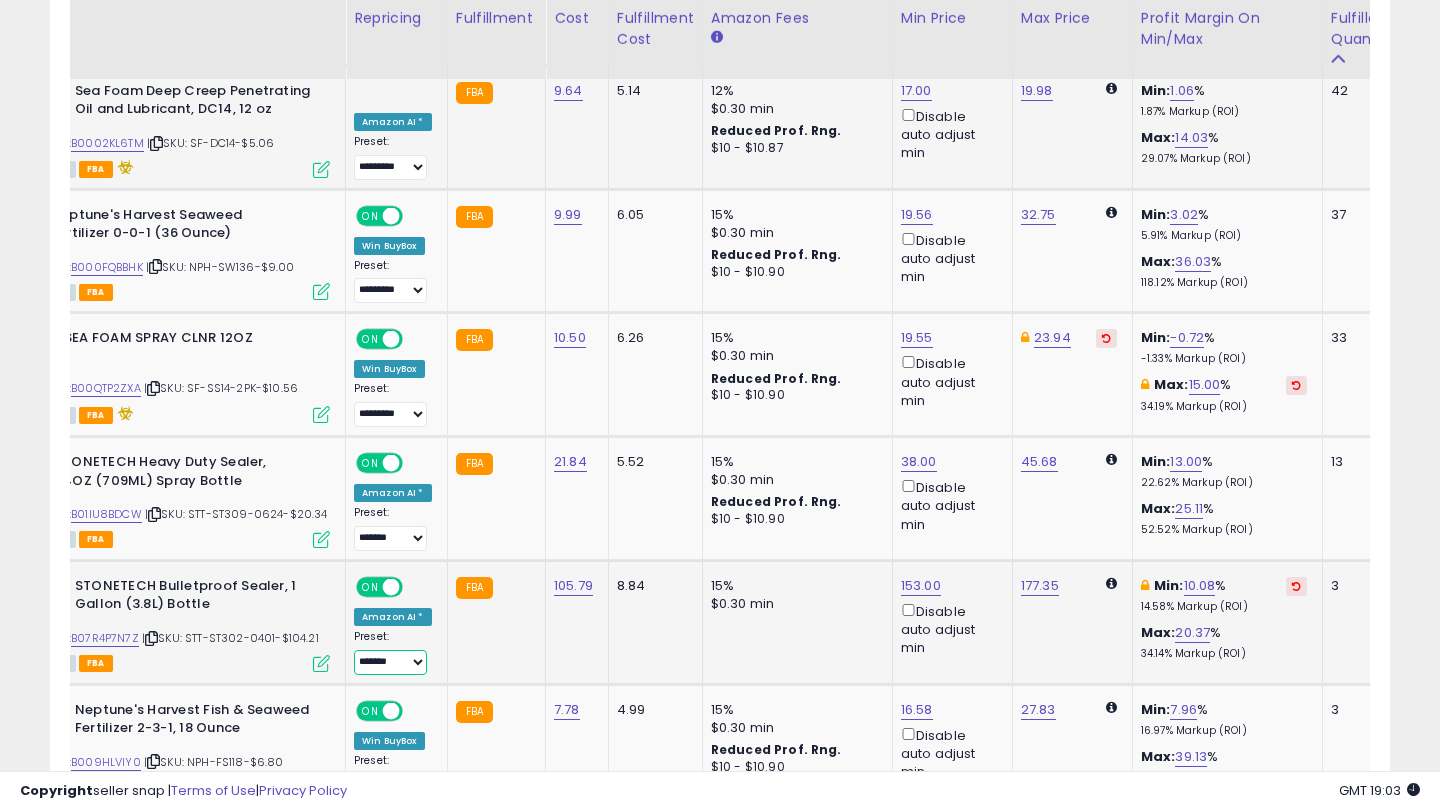 select on "*********" 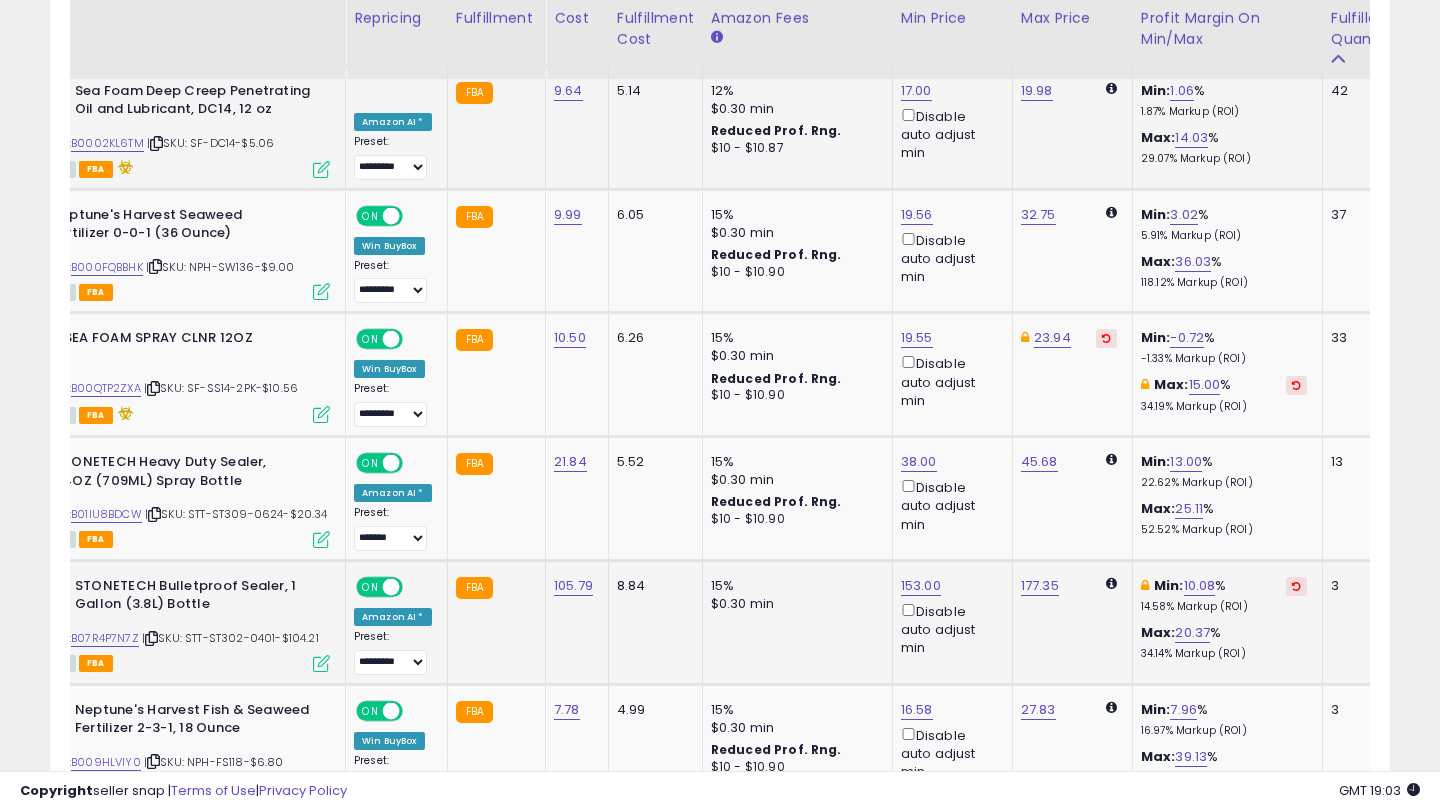 click on "FBA" 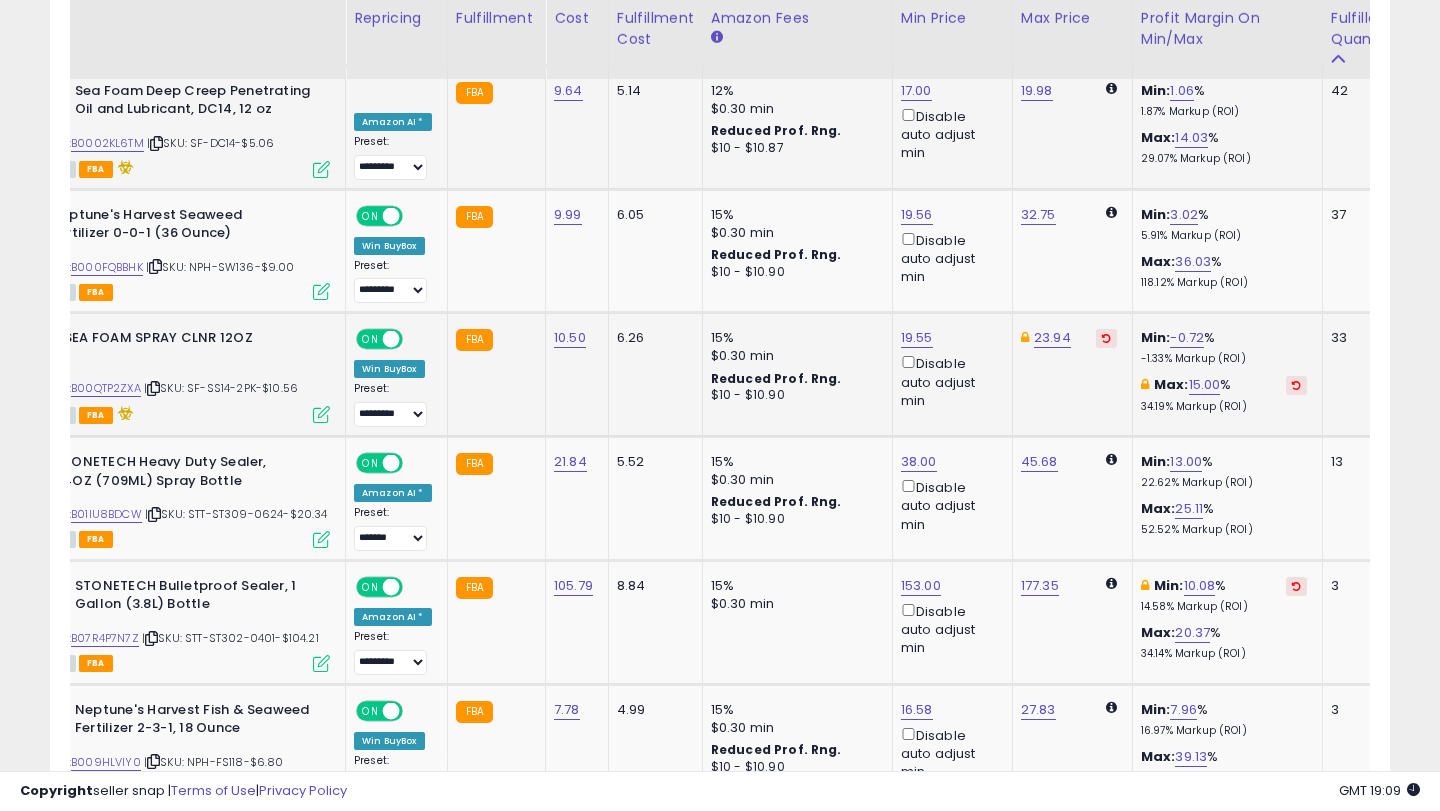 scroll, scrollTop: 0, scrollLeft: 0, axis: both 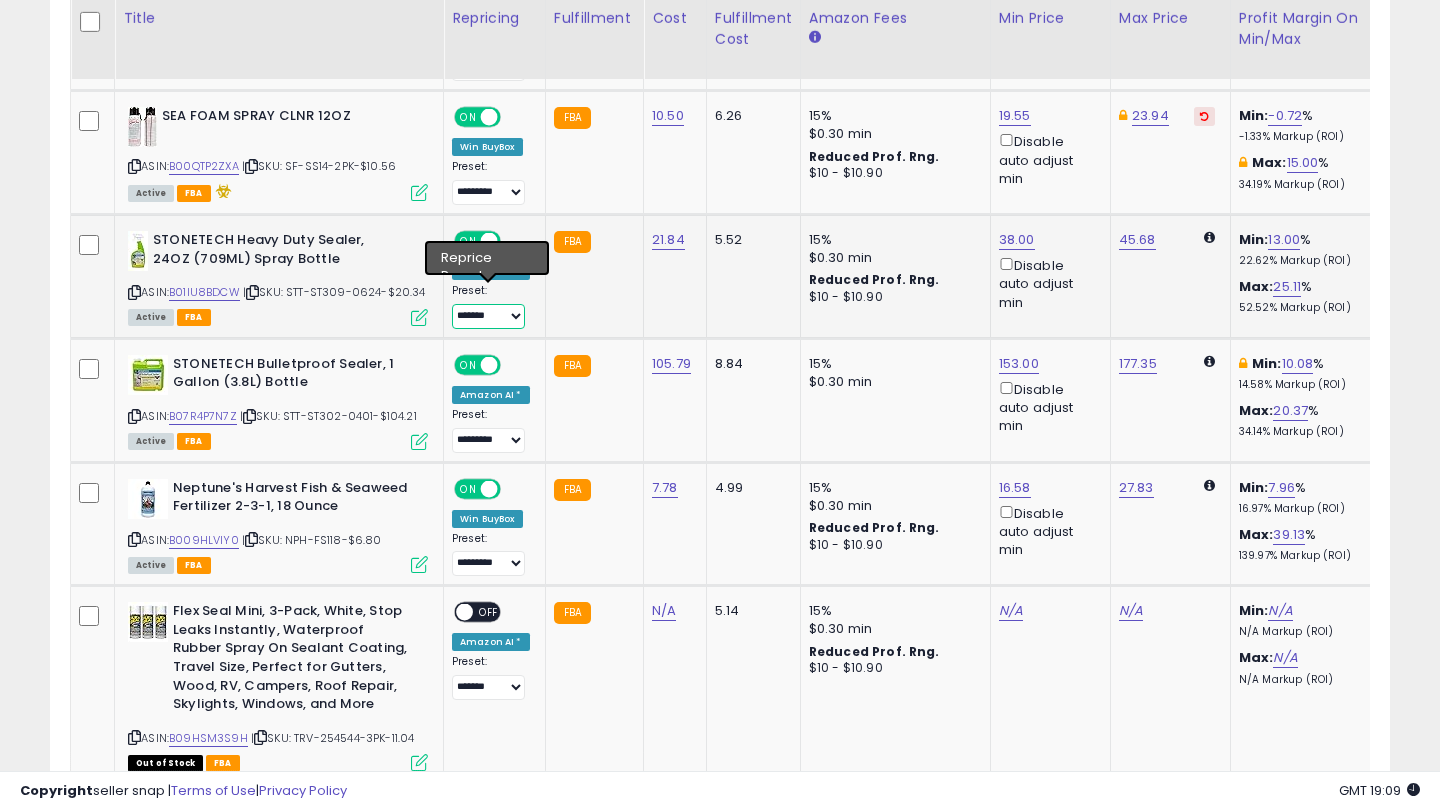 click on "**** ****** ******* *********" at bounding box center (488, 316) 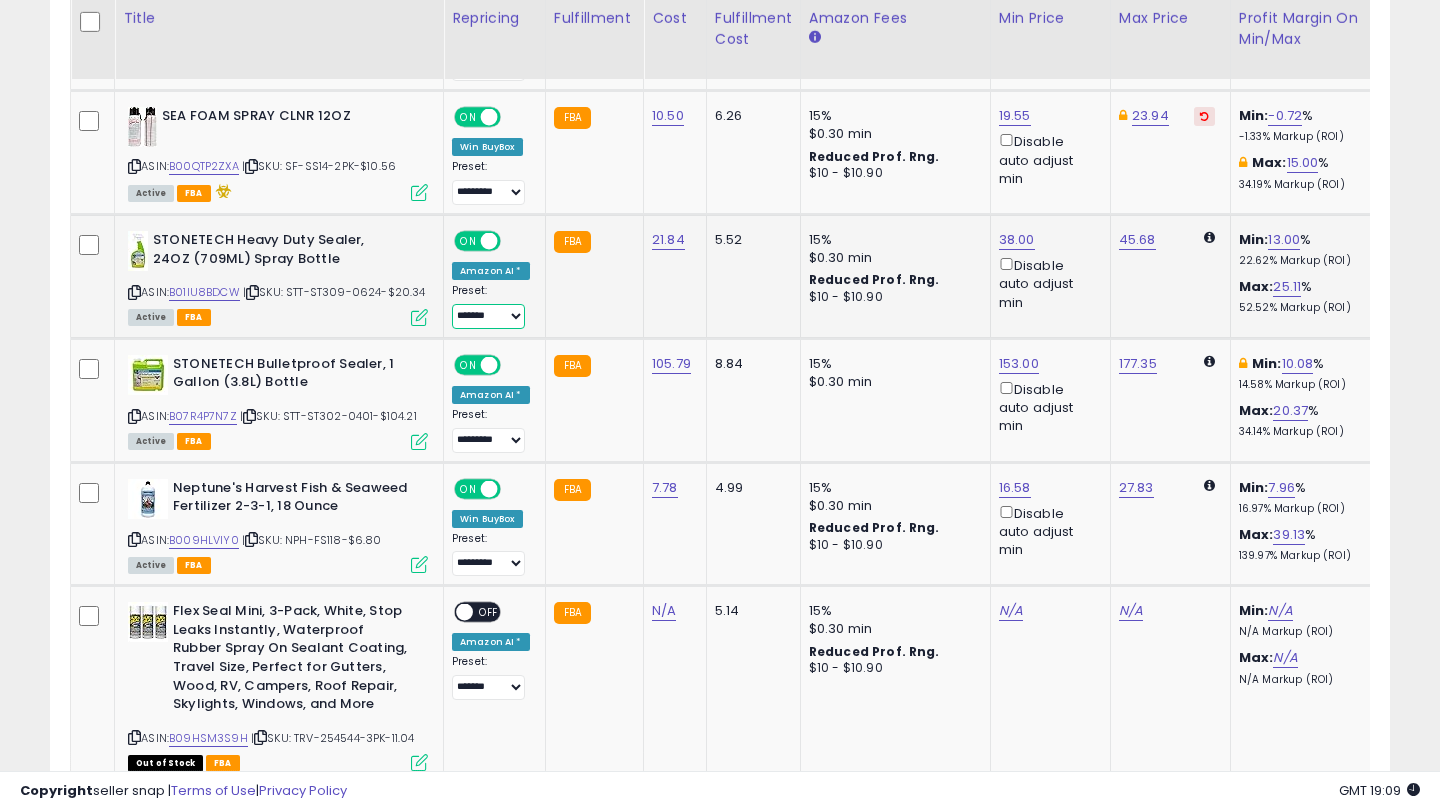 select on "*********" 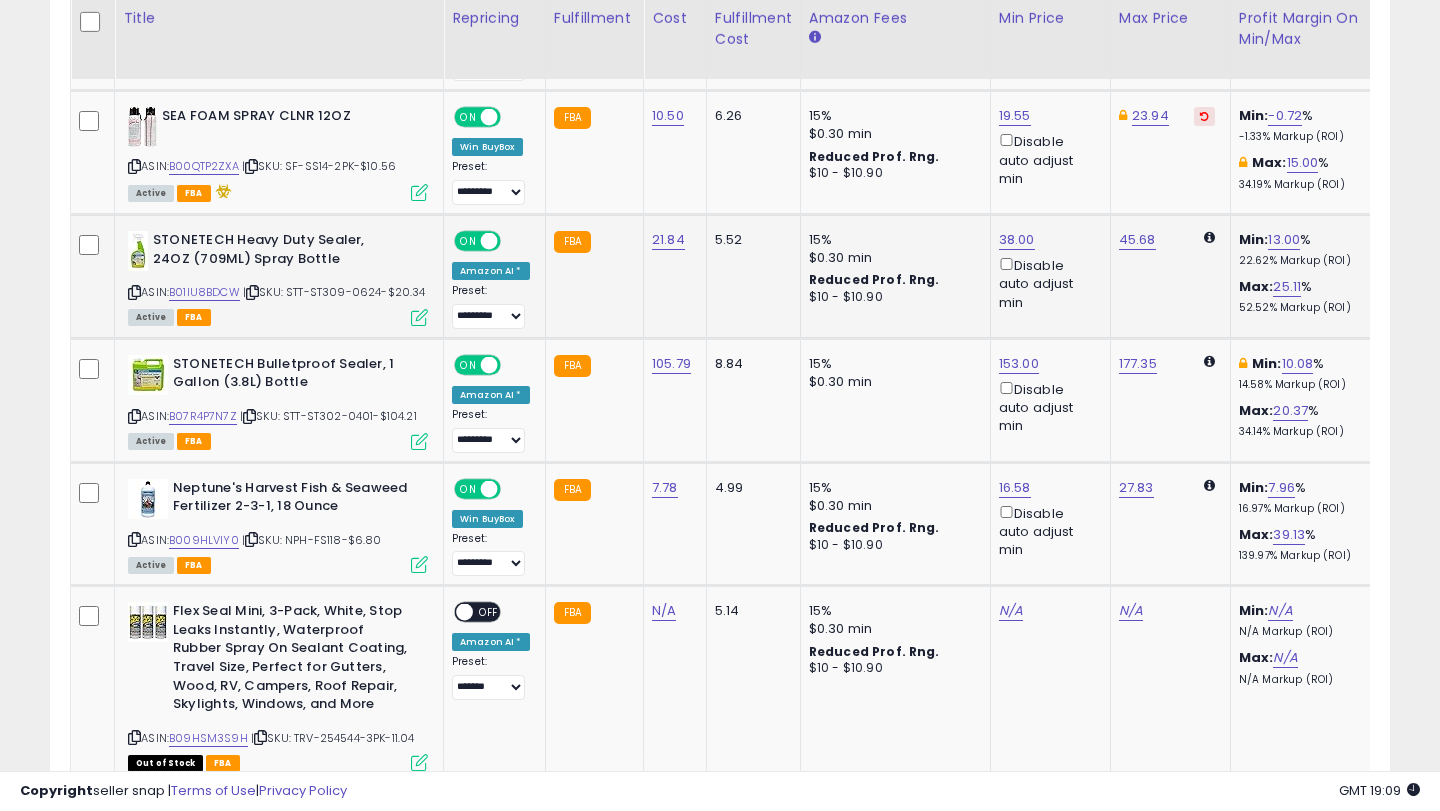 click on "FBA" 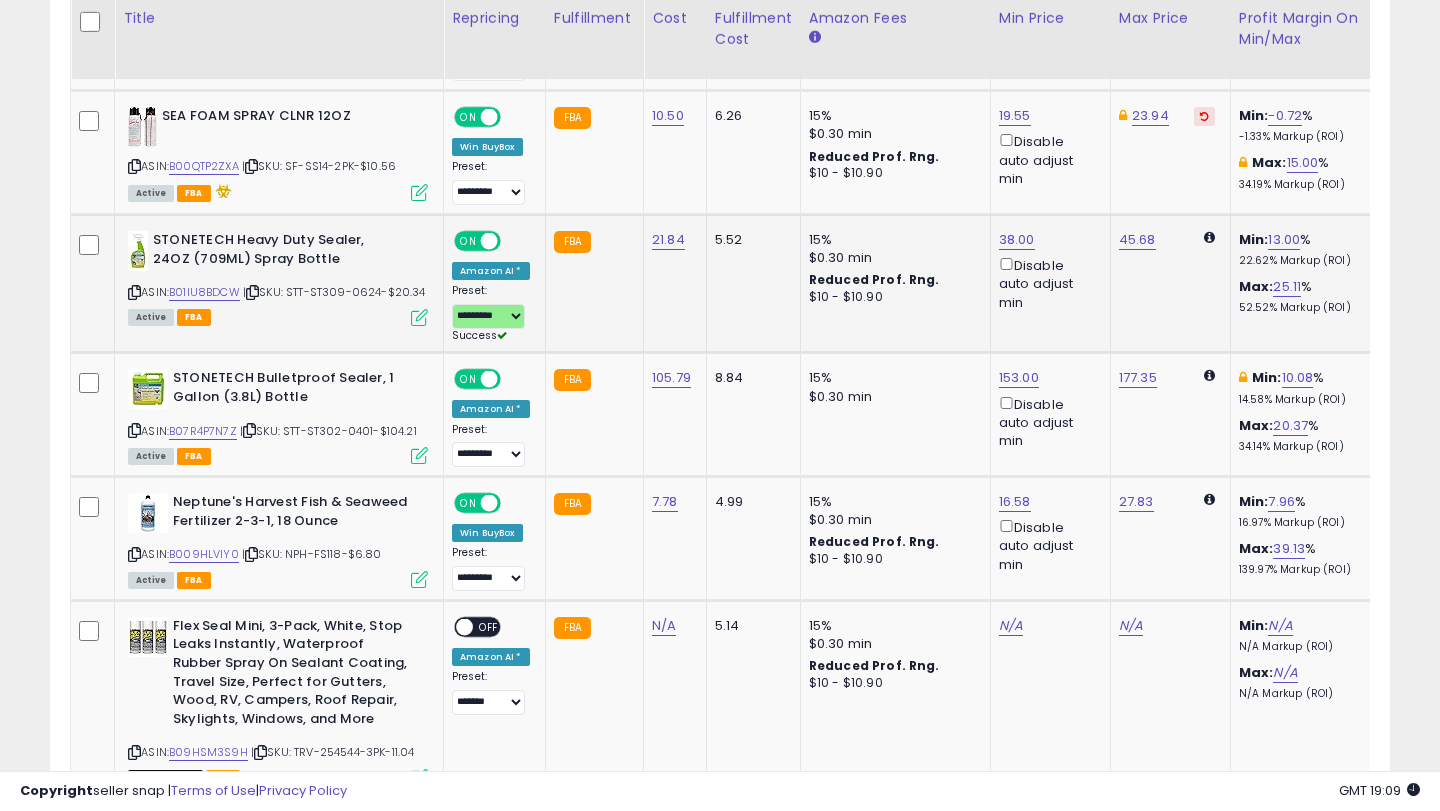 scroll, scrollTop: 0, scrollLeft: 143, axis: horizontal 